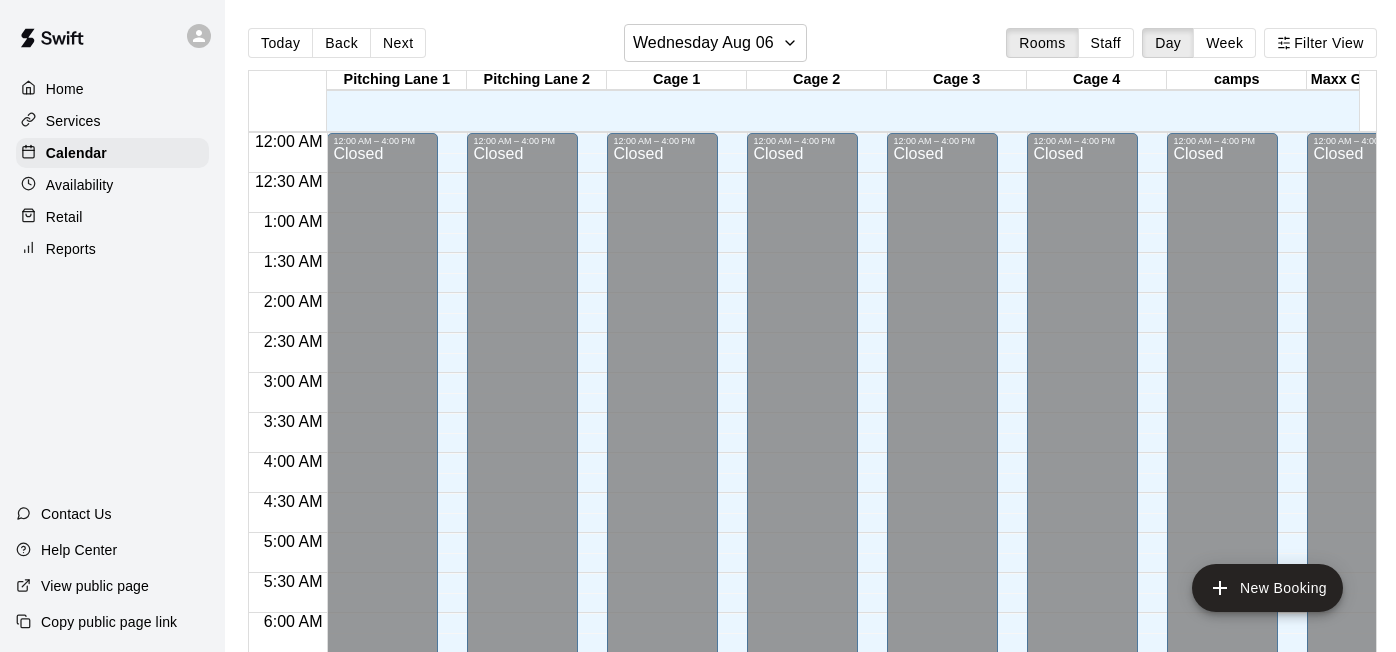 scroll, scrollTop: 0, scrollLeft: 0, axis: both 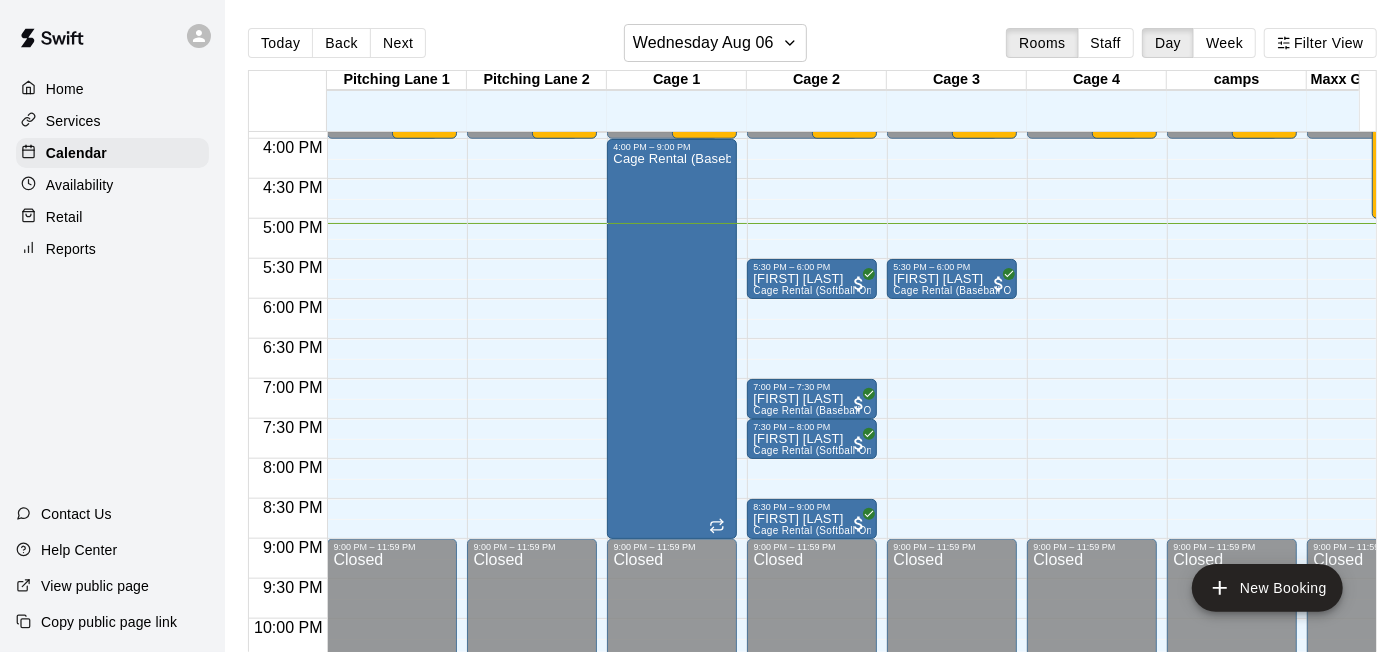click on "12:00 AM – 4:00 PM Closed 5:30 PM – 6:00 PM [FIRST] [LAST] Cage Rental (Softball Only) 9:00 AM – 4:00 PM 6- Week 6 Sluggerz Summer Camp [DATE] to [DATE] [YEAR]   6/20 spots 7:00 PM – 7:30 PM [FIRST] [LAST] Cage Rental (Baseball Only) 7:30 PM – 8:00 PM [FIRST] [LAST] Cage Rental (Softball Only) 8:30 PM – 9:00 PM [FIRST] [LAST] Cage Rental (Softball Only) 9:00 PM – 11:59 PM Closed" at bounding box center (812, -181) 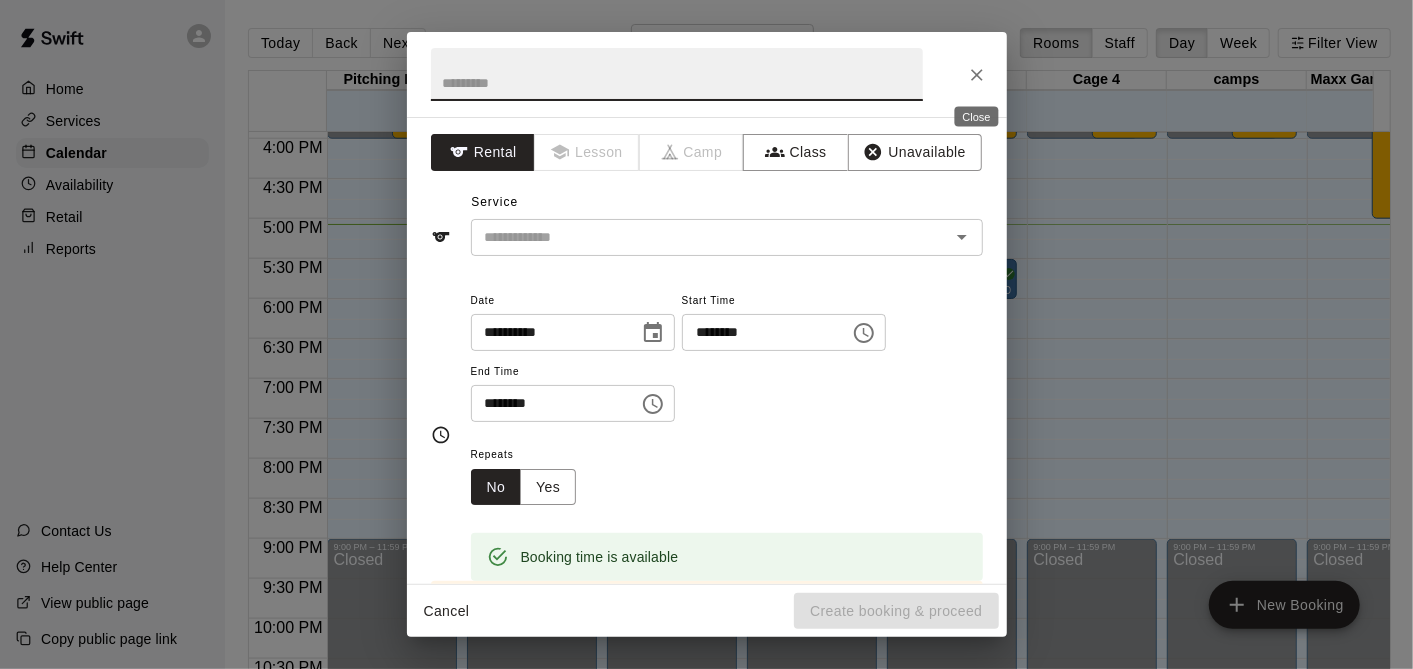 click 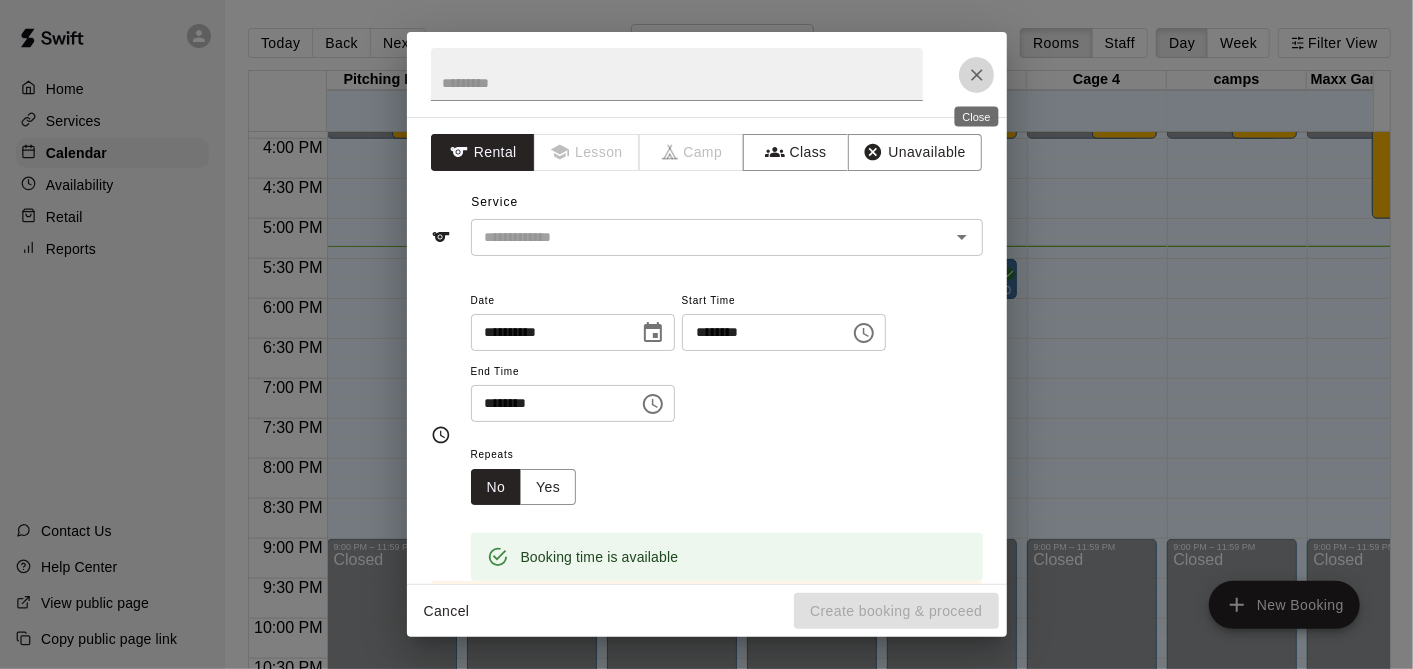 click 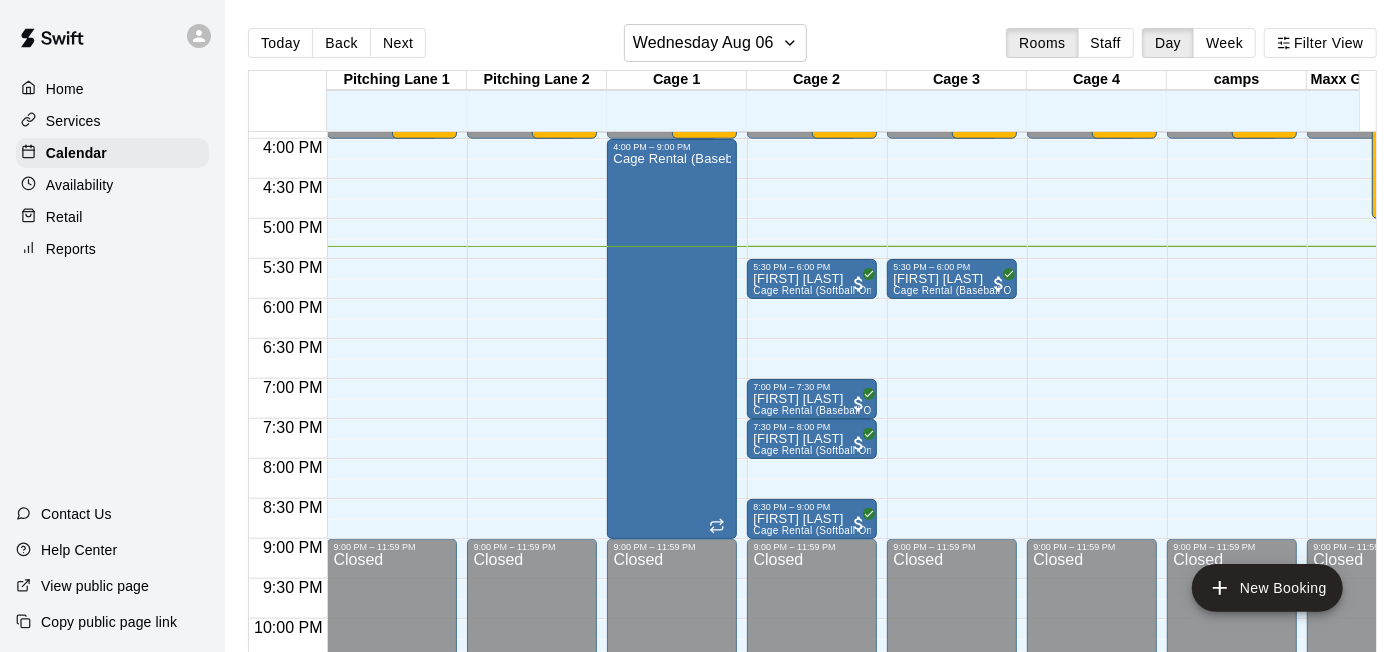 click on "12:00 AM – 4:00 PM Closed 5:30 PM – 6:00 PM [FIRST] [LAST] Cage Rental (Softball Only) 9:00 AM – 4:00 PM 6- Week 6 Sluggerz Summer Camp [DATE] to [DATE] [YEAR]   6/20 spots 7:00 PM – 7:30 PM [FIRST] [LAST] Cage Rental (Baseball Only) 7:30 PM – 8:00 PM [FIRST] [LAST] Cage Rental (Softball Only) 8:30 PM – 9:00 PM [FIRST] [LAST] Cage Rental (Softball Only) 9:00 PM – 11:59 PM Closed" at bounding box center [812, -181] 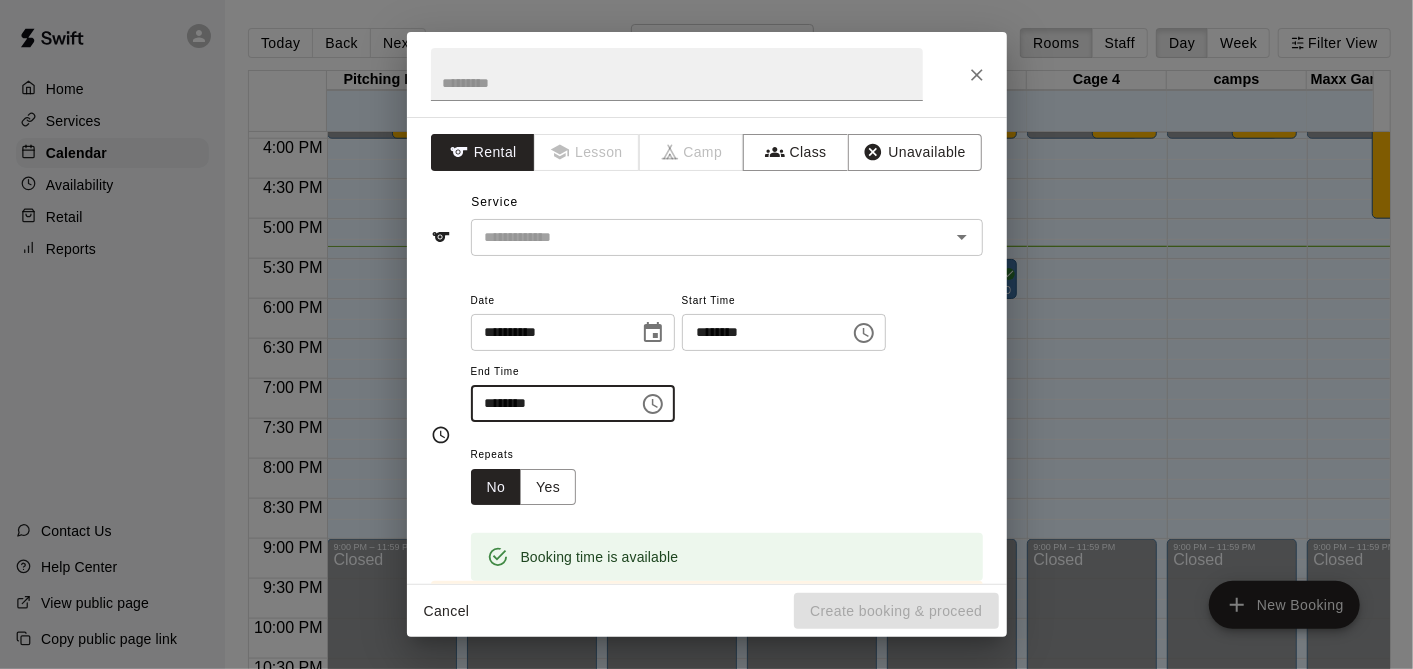 click on "********" at bounding box center (548, 403) 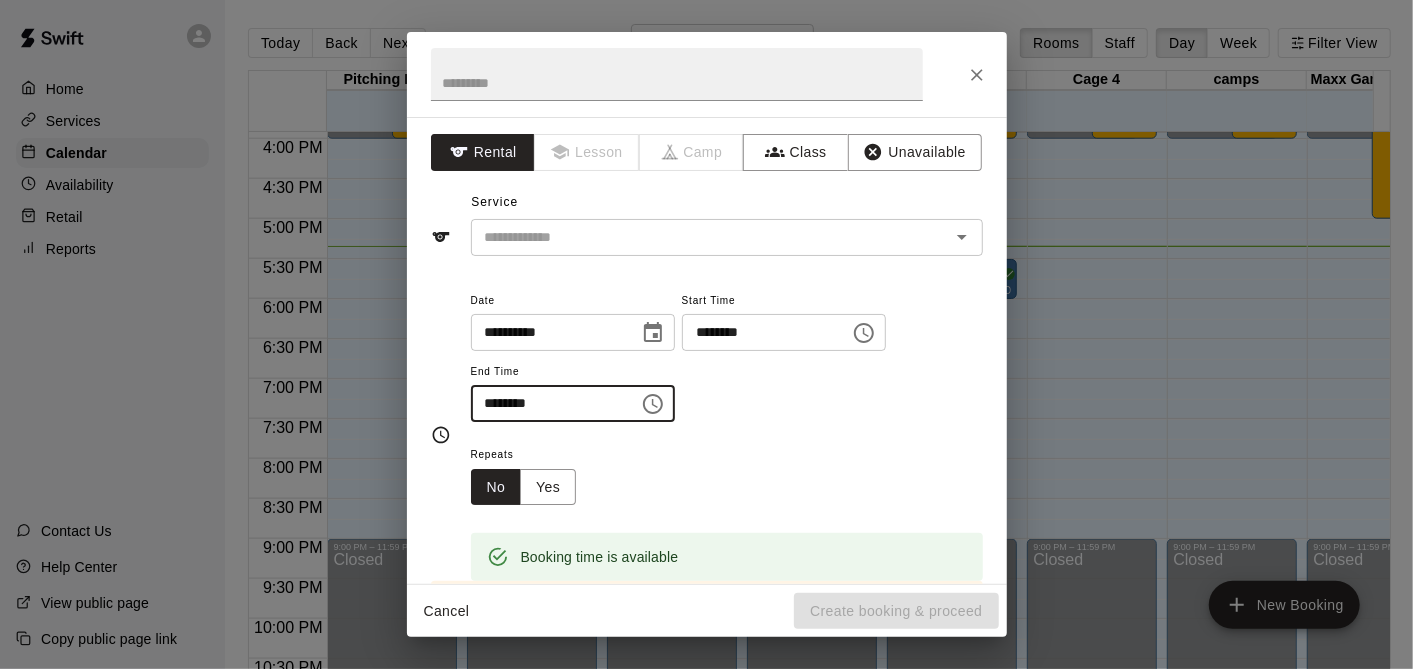 click on "********" at bounding box center (548, 403) 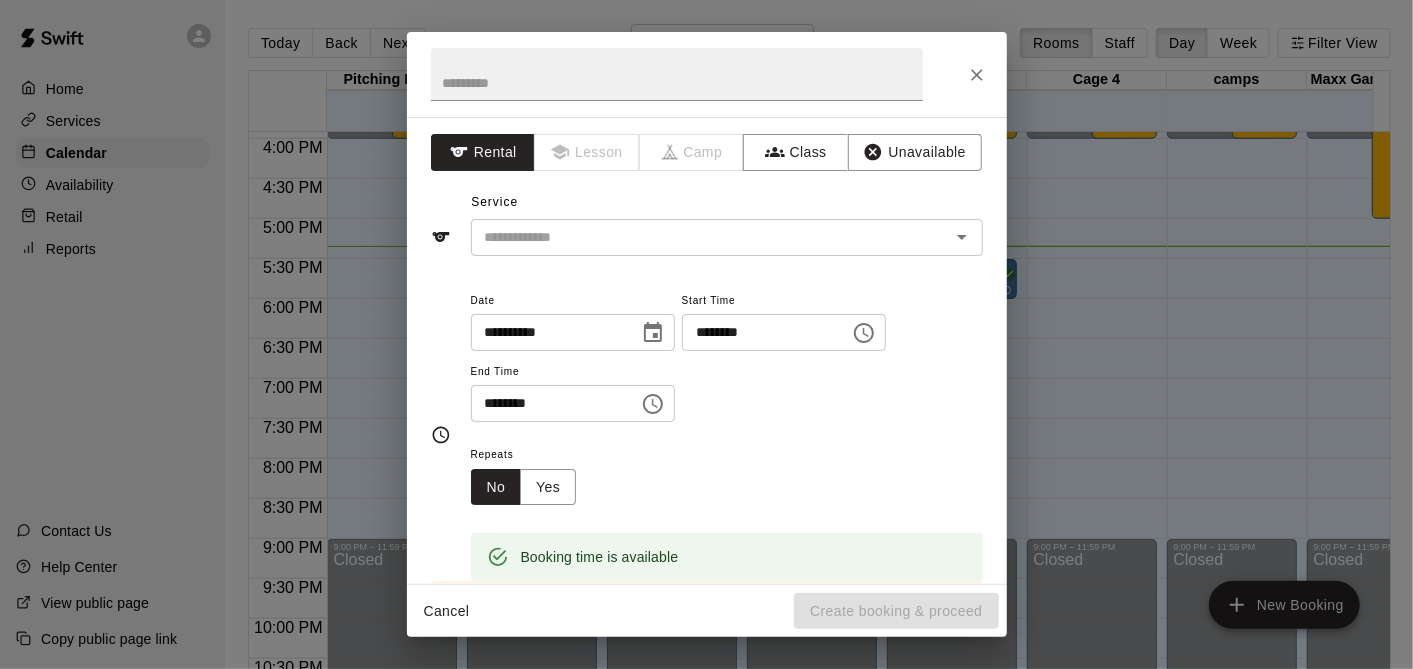 click on "**********" at bounding box center [727, 365] 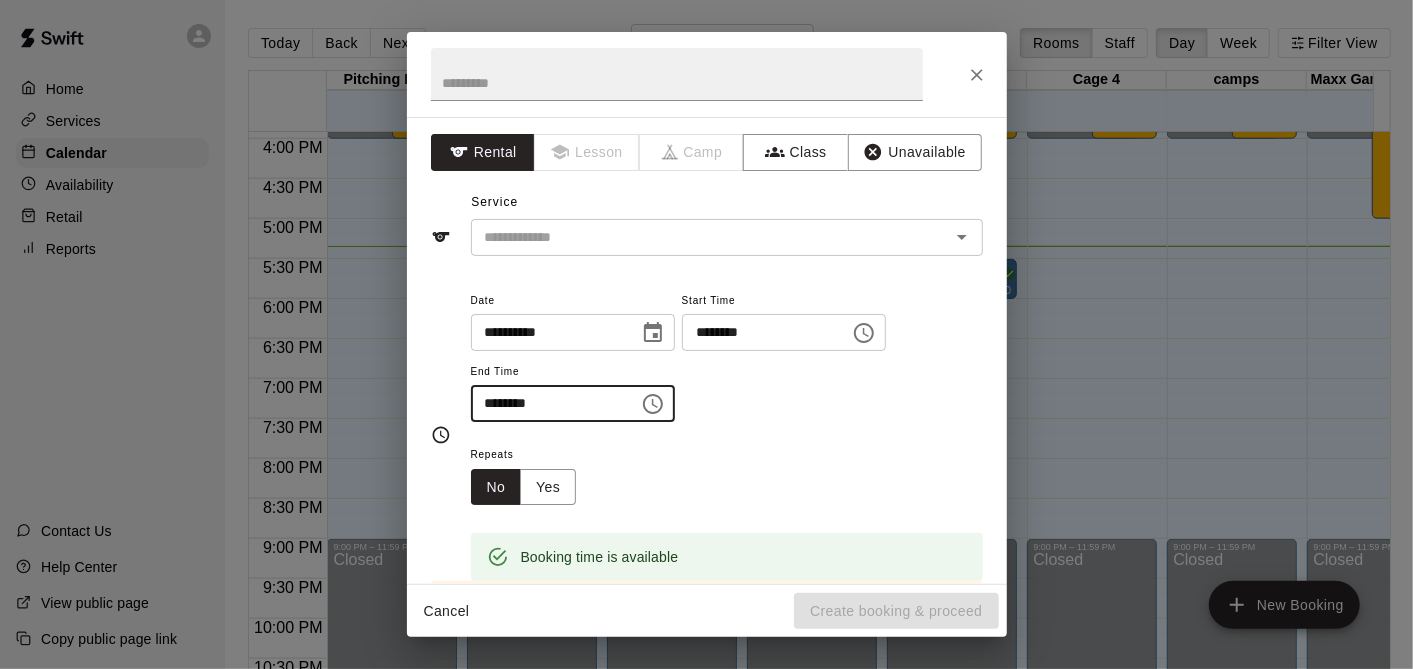 click on "********" at bounding box center [548, 403] 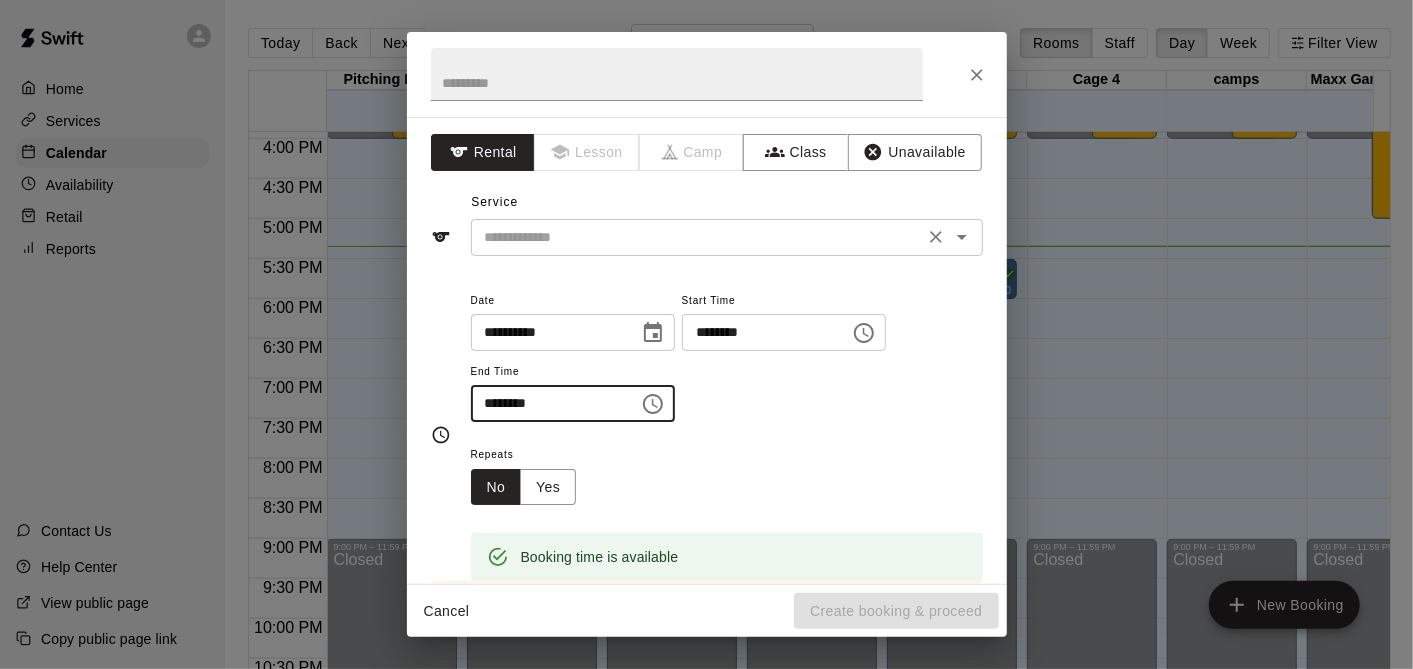 type on "********" 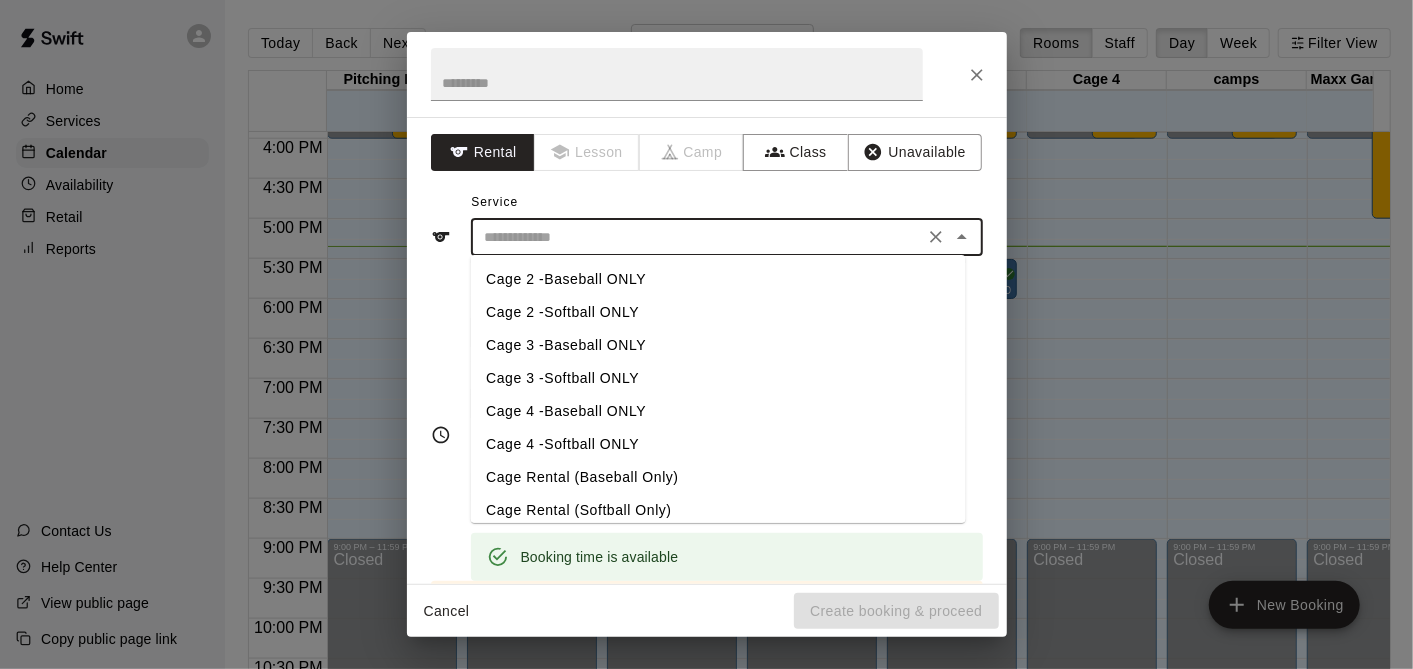 click at bounding box center (697, 237) 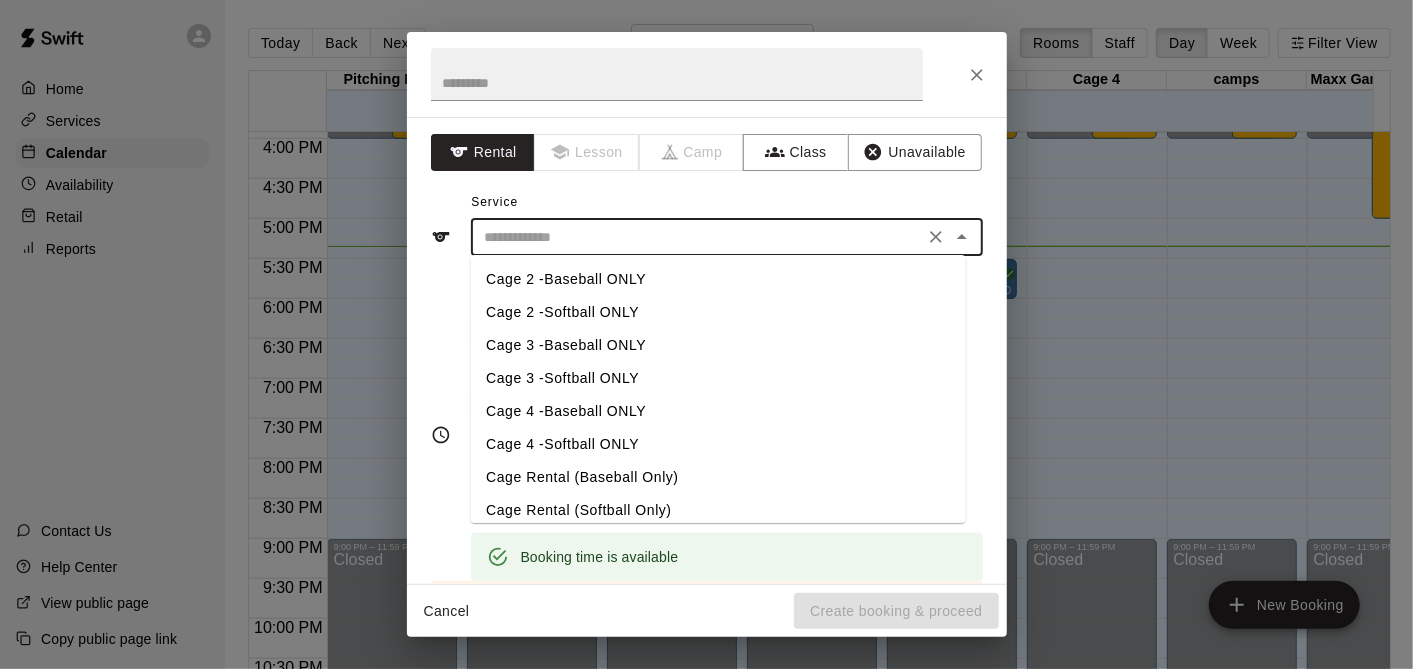 click on "Cage 2 -Baseball ONLY" at bounding box center (717, 279) 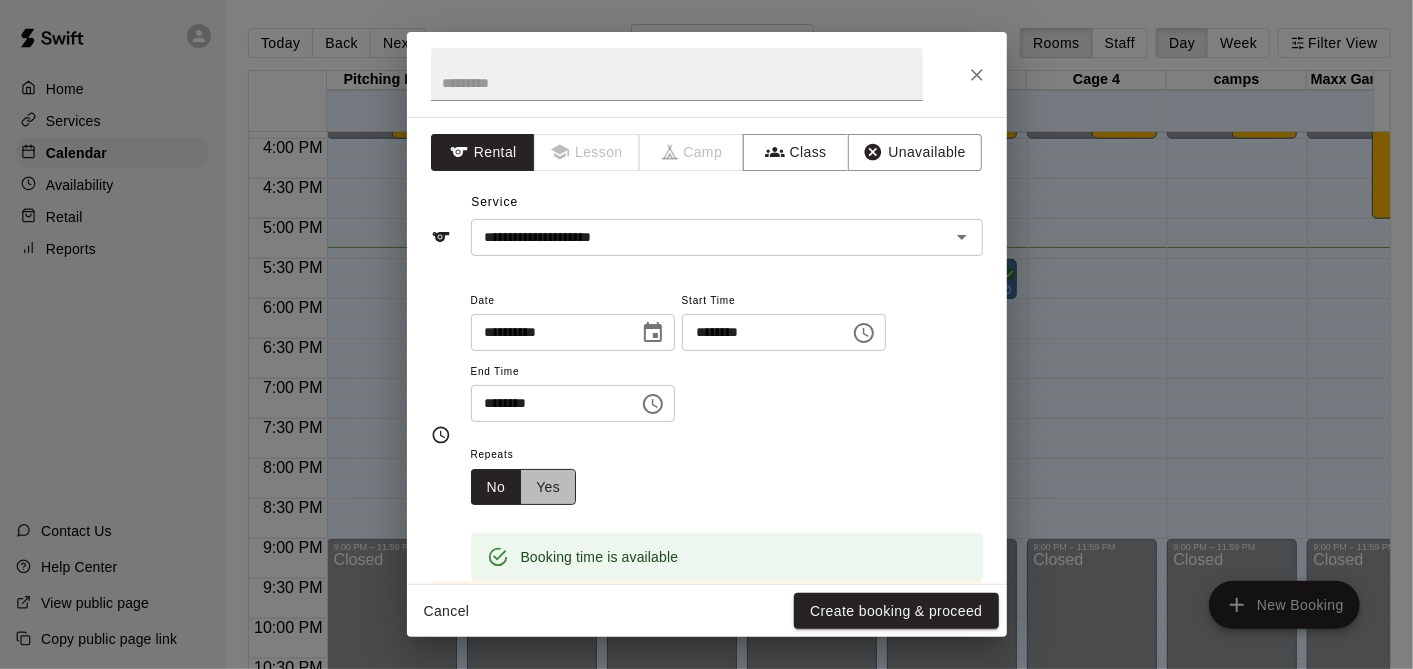 click on "Yes" at bounding box center (548, 487) 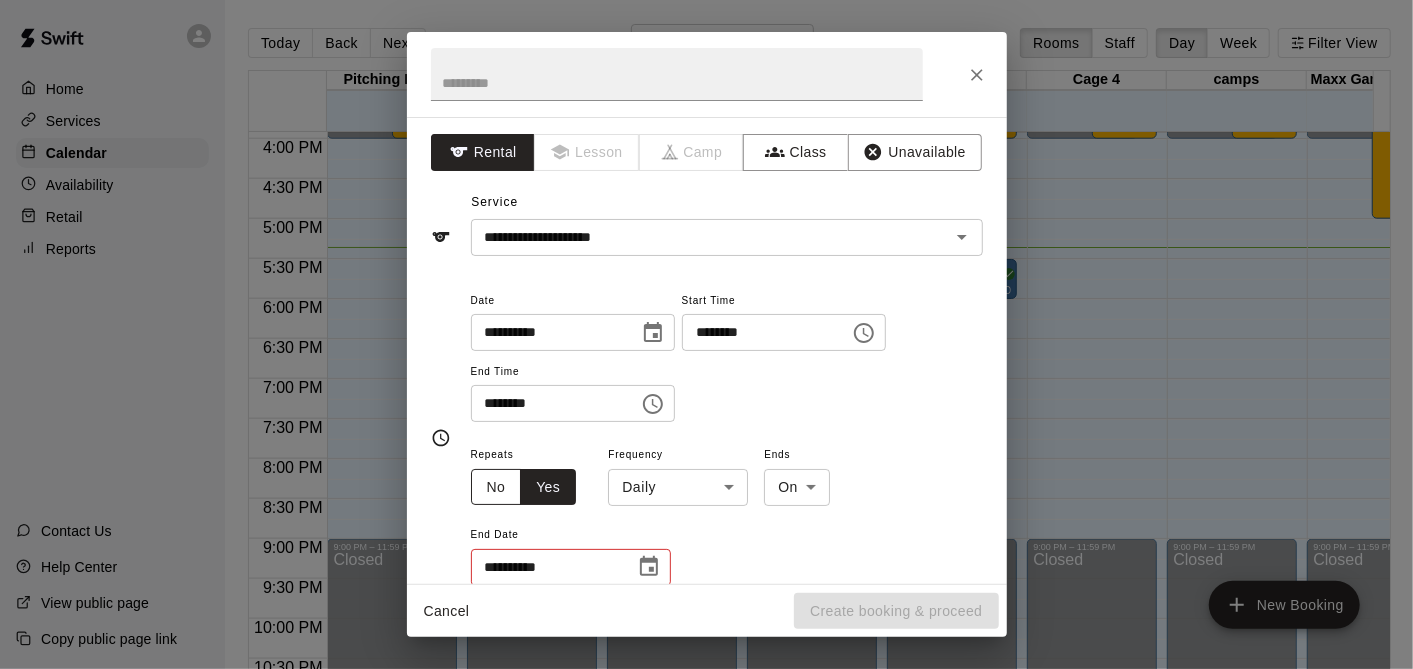 click on "No" at bounding box center [496, 487] 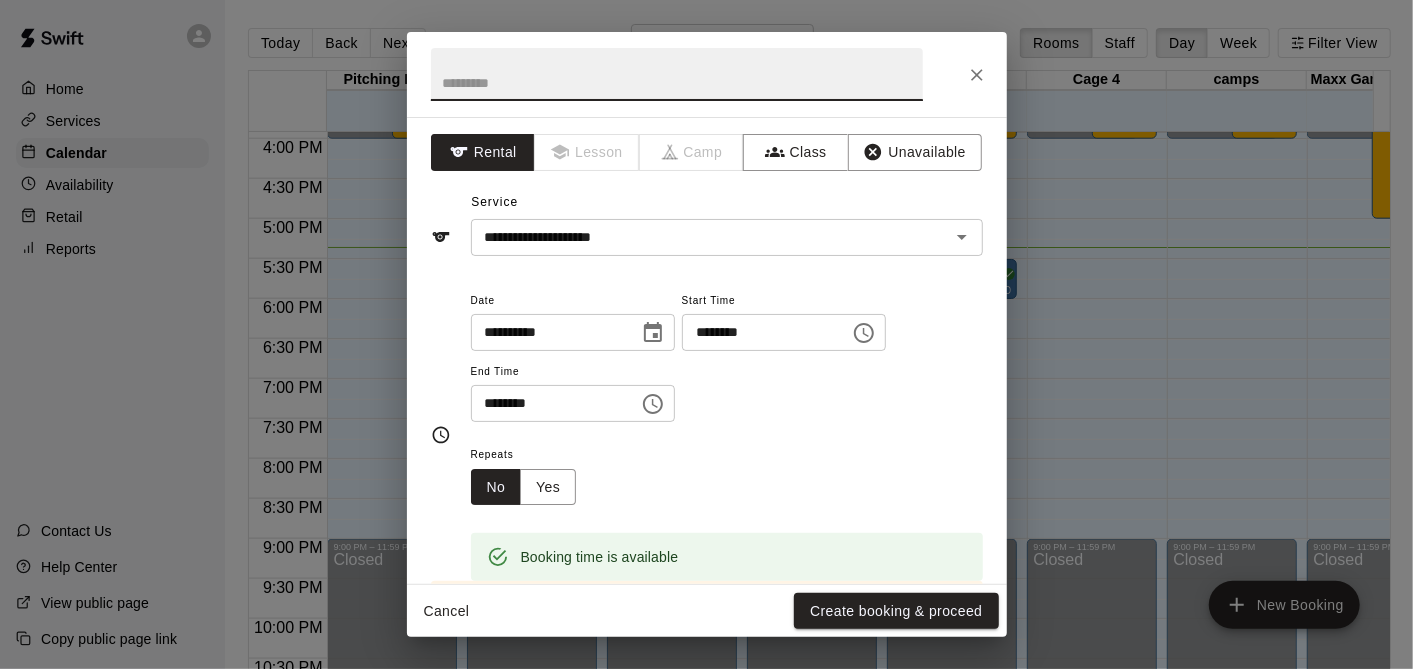 click at bounding box center [677, 74] 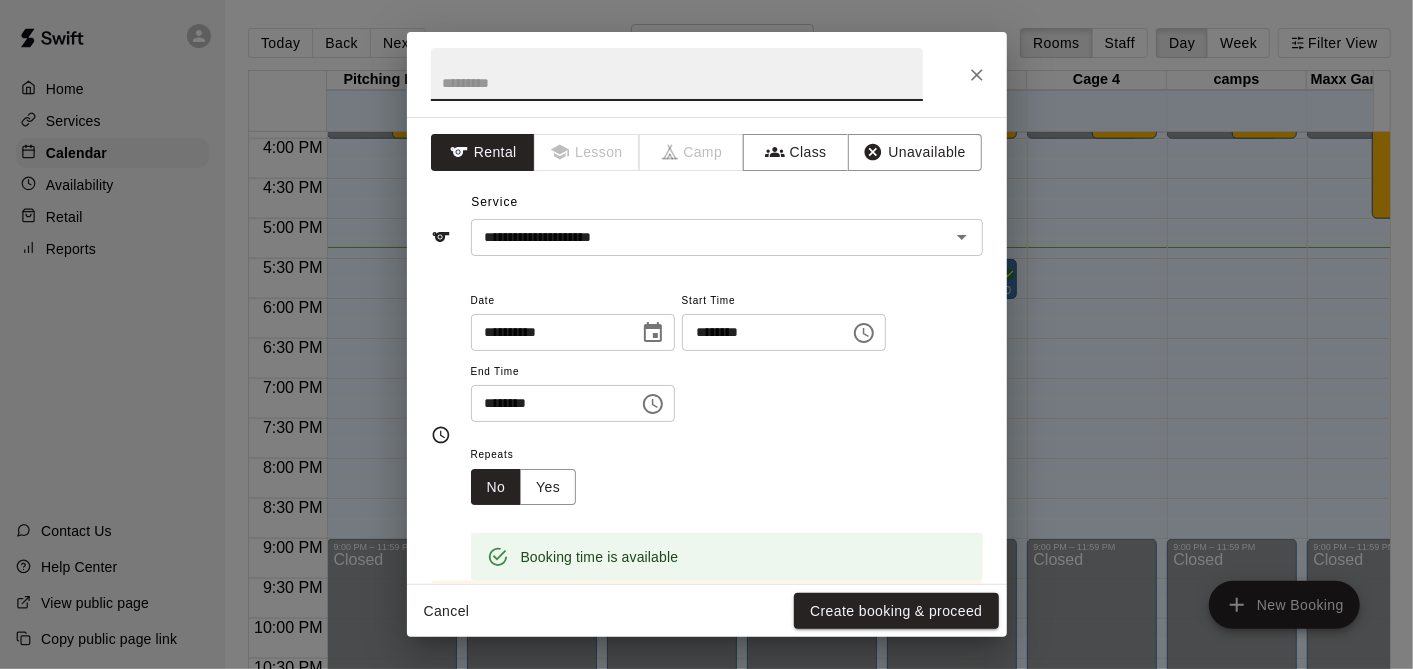 type on "*******" 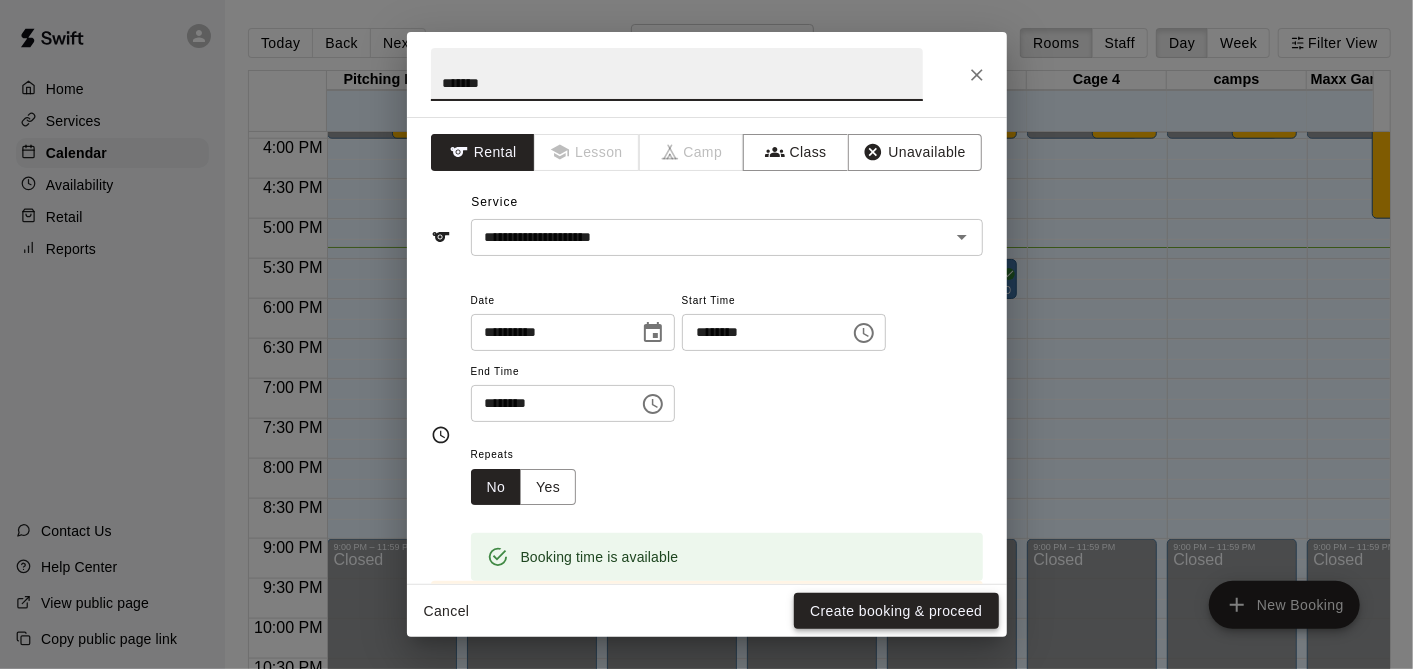 click on "Create booking & proceed" at bounding box center (896, 611) 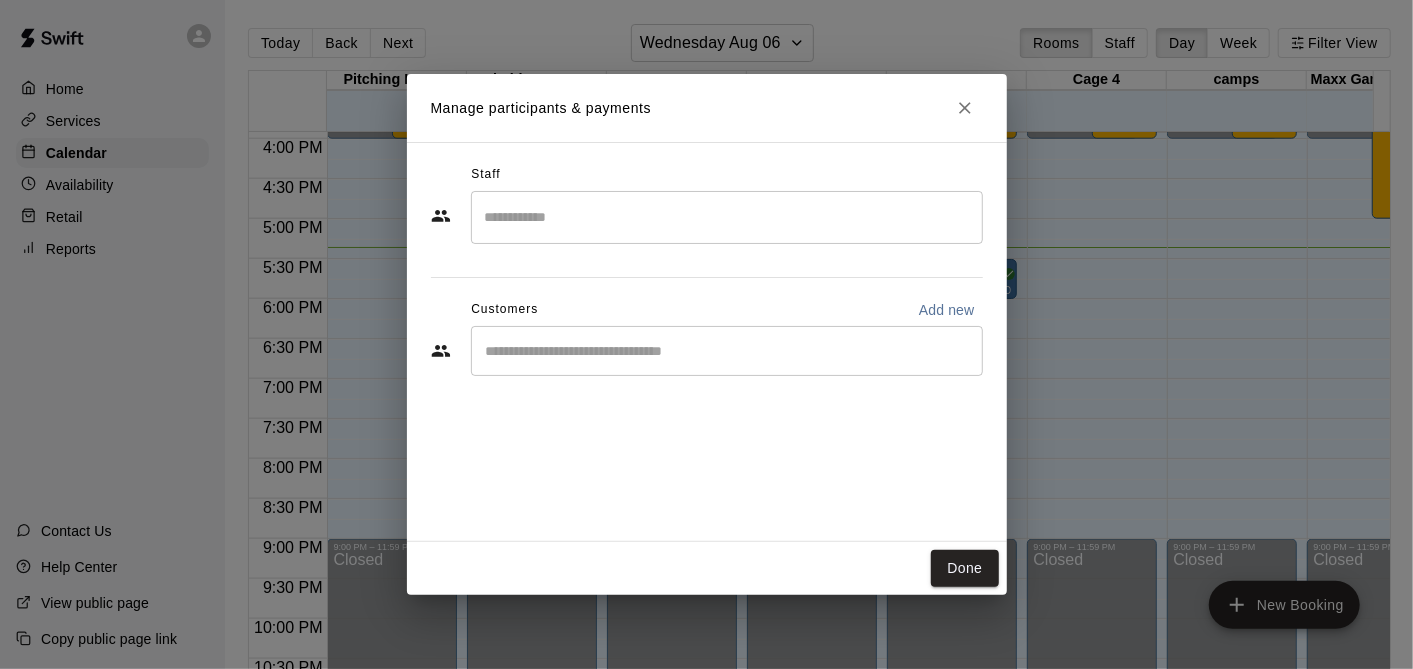 click on "​" at bounding box center (727, 217) 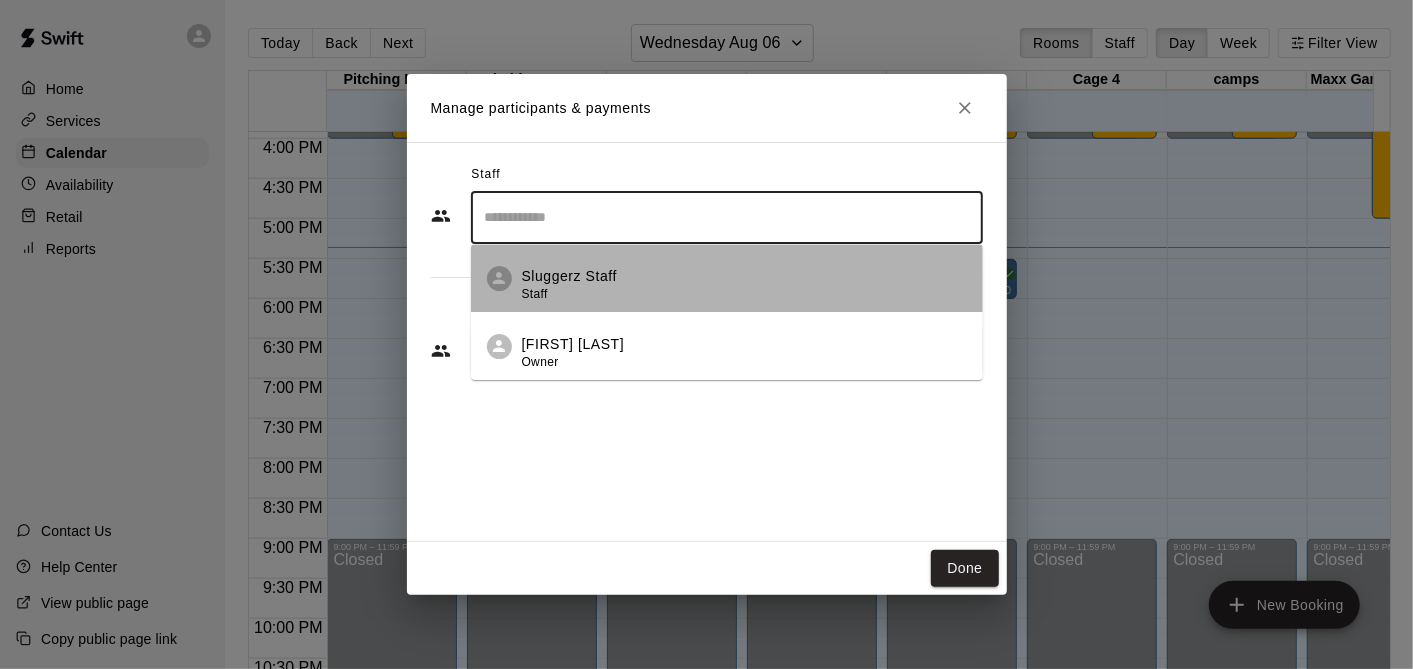 click on "Sluggerz Staff" at bounding box center (570, 276) 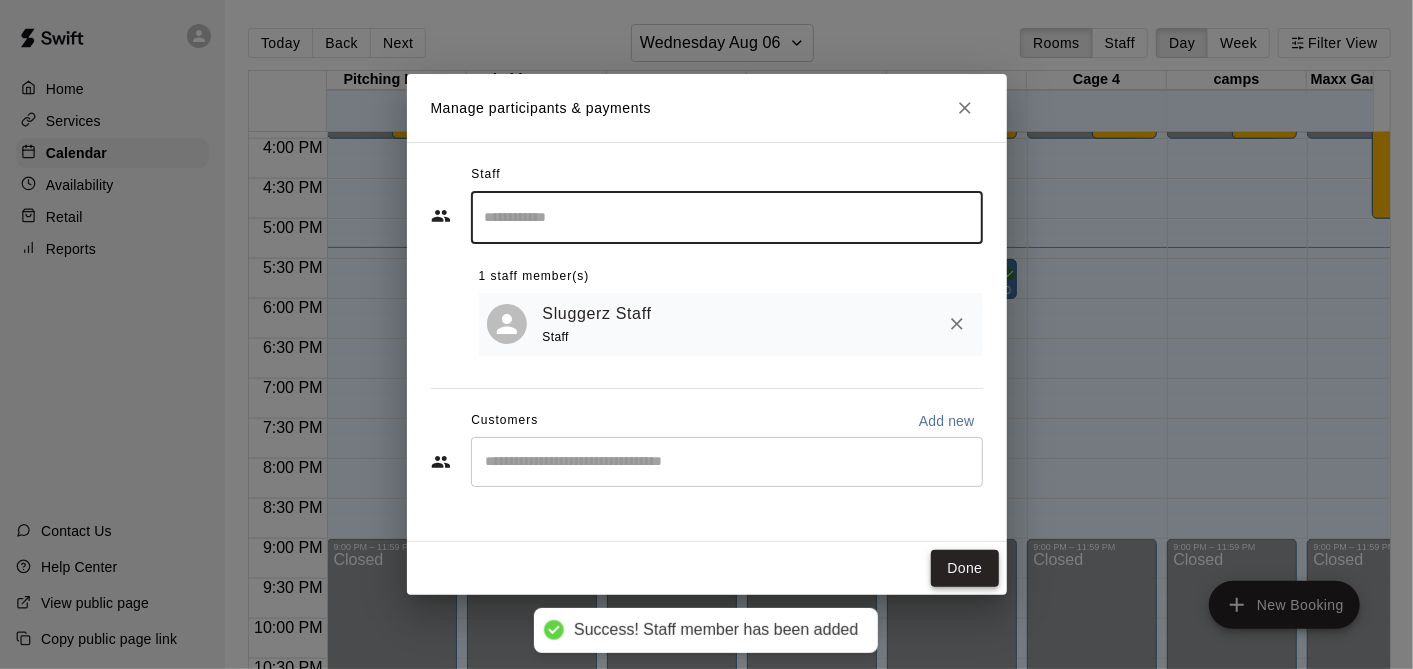 click on "Done" at bounding box center [964, 568] 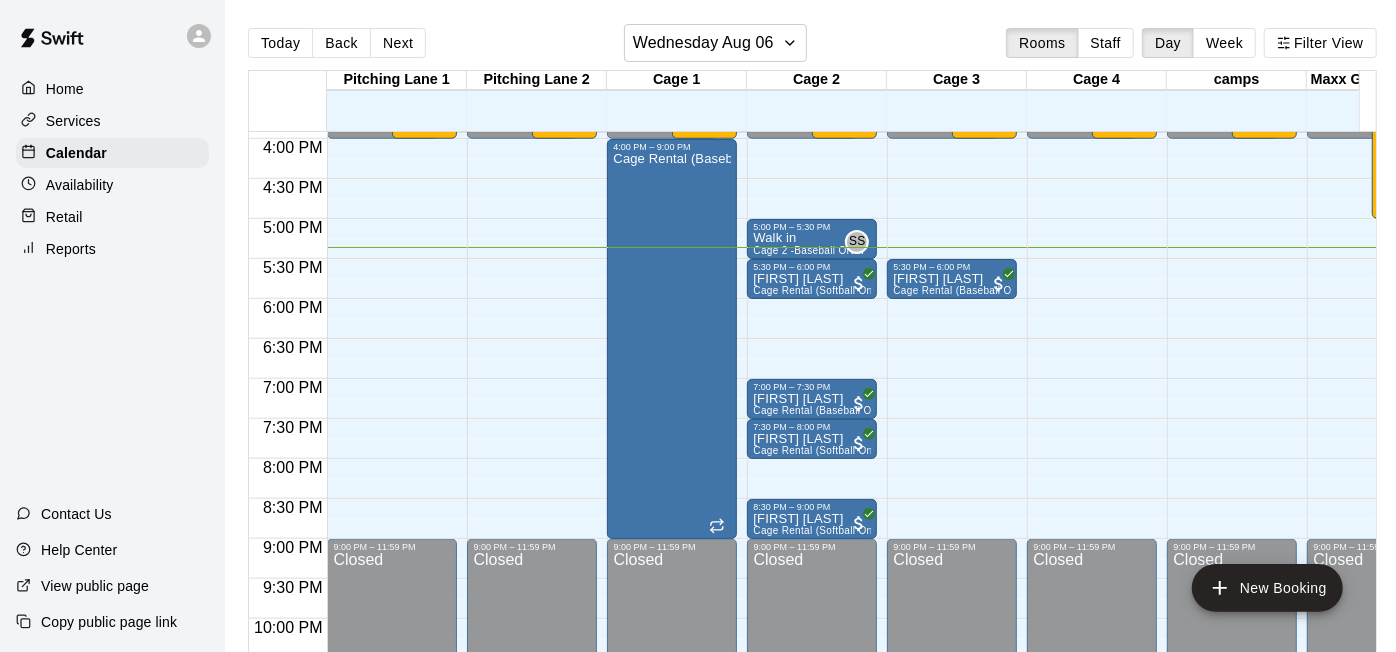 click on "12:00 AM – 4:00 PM Closed 5:30 PM – 6:00 PM [FIRST] [LAST] Cage Rental (Baseball Only) 9:00 AM – 4:00 PM 6- Week 6 Sluggerz Summer Camp [DATE] to [DATE] [YEAR]   6/20 spots 9:00 PM – 11:59 PM Closed" at bounding box center [952, -181] 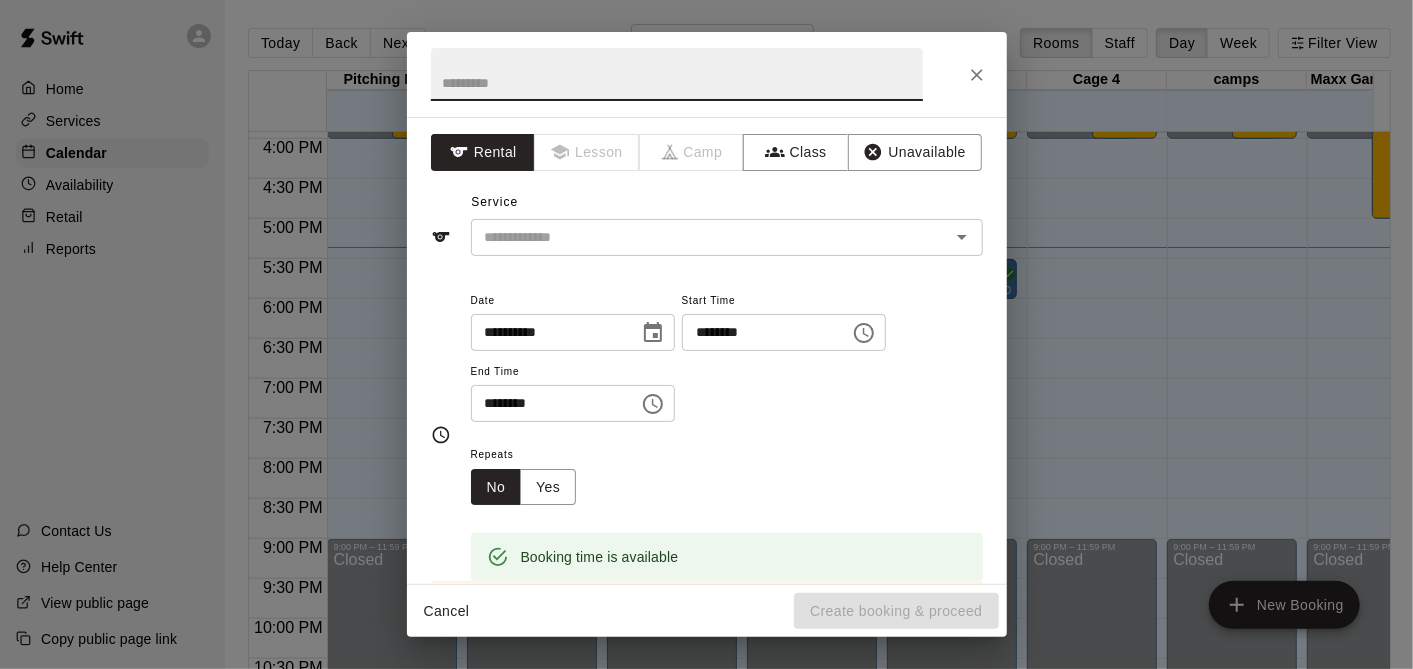 click at bounding box center (677, 74) 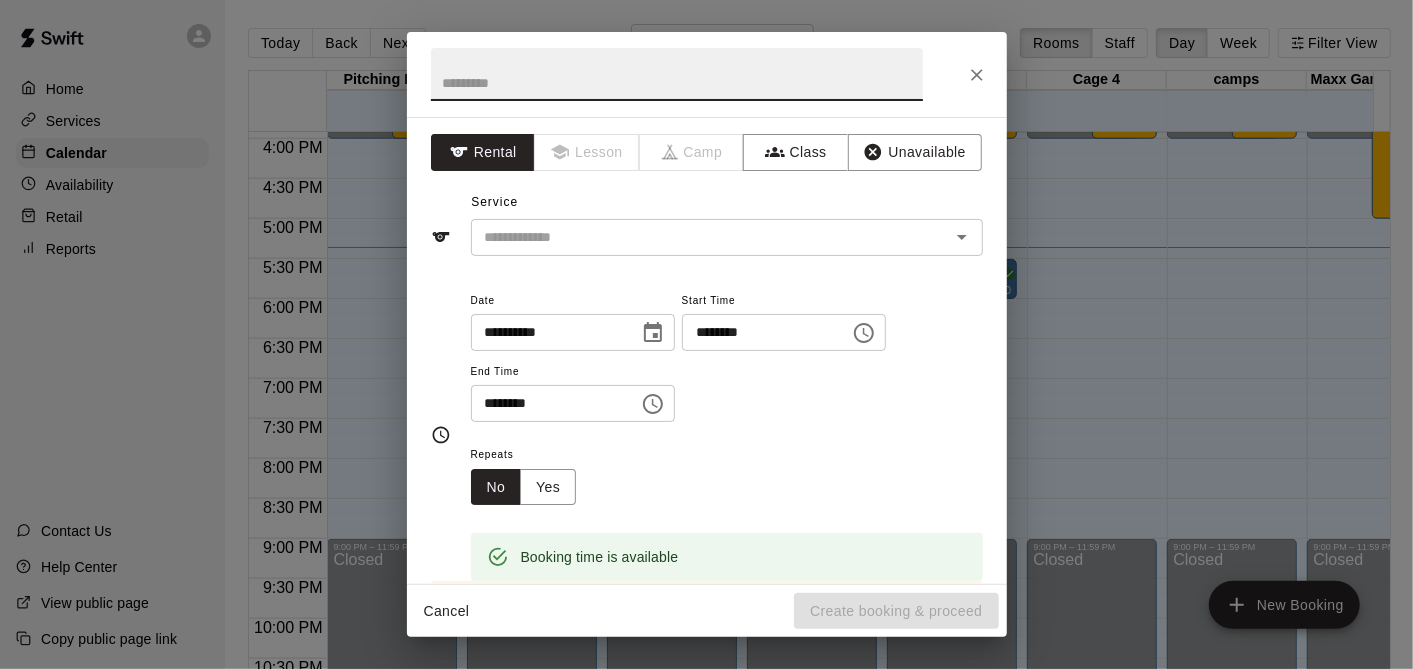 click at bounding box center (677, 74) 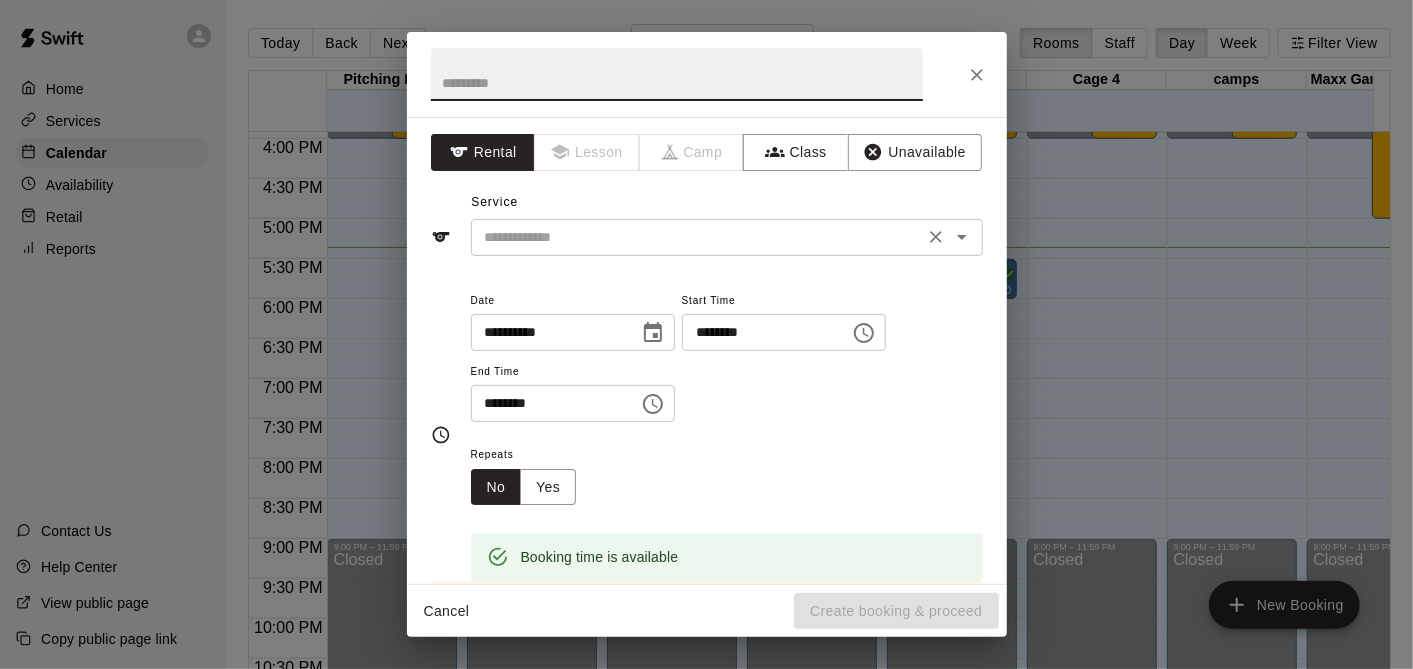 click on "​" at bounding box center [727, 237] 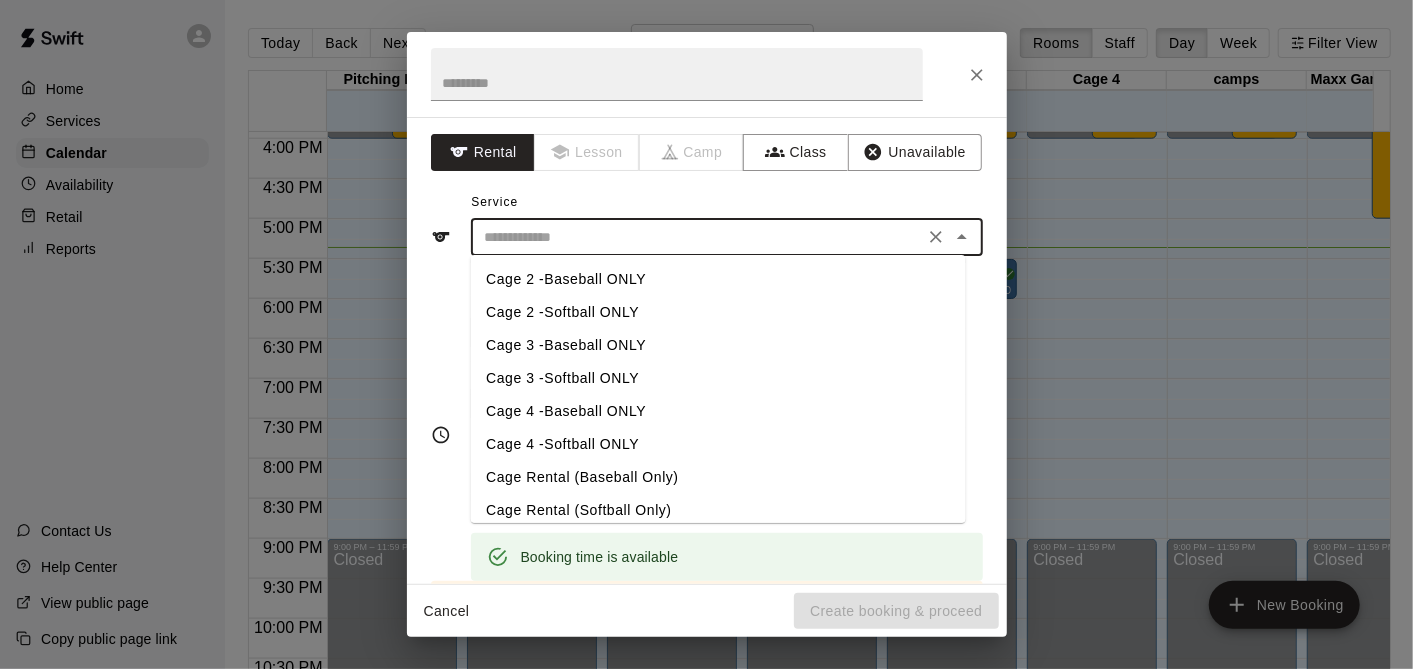click on "Cage 2 -Baseball ONLY" at bounding box center [717, 279] 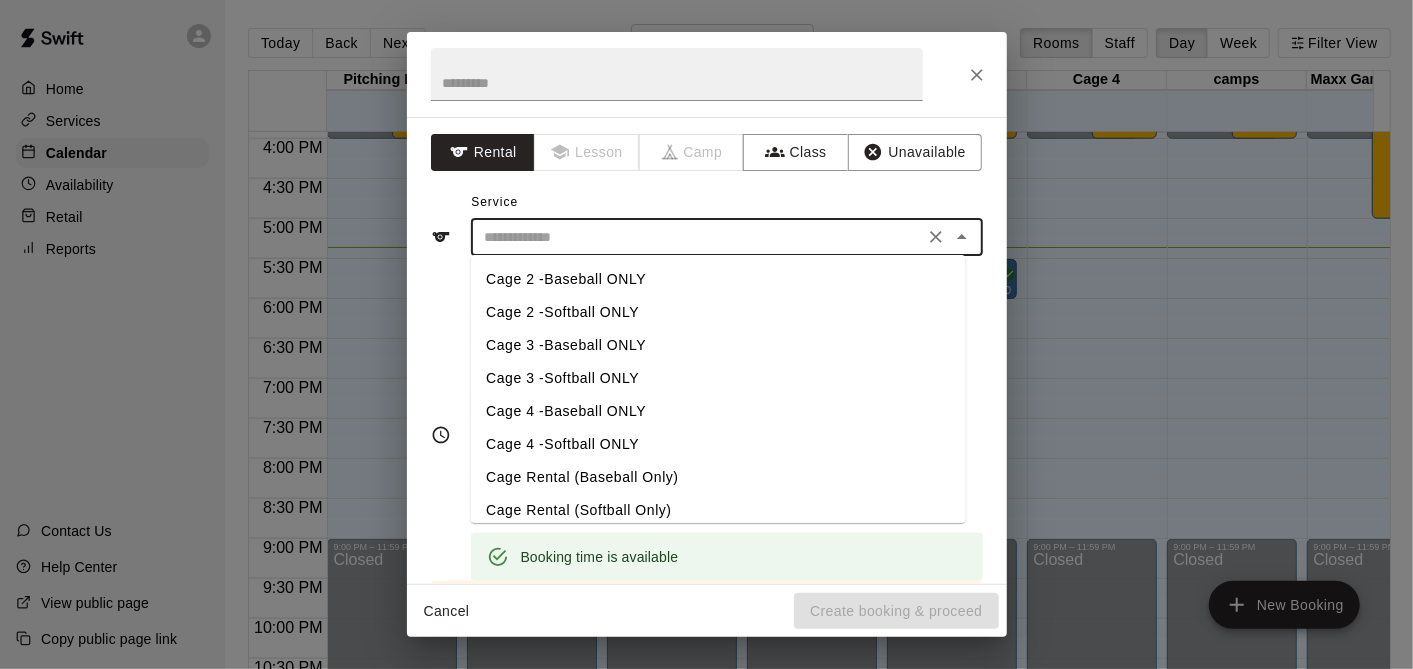 type on "**********" 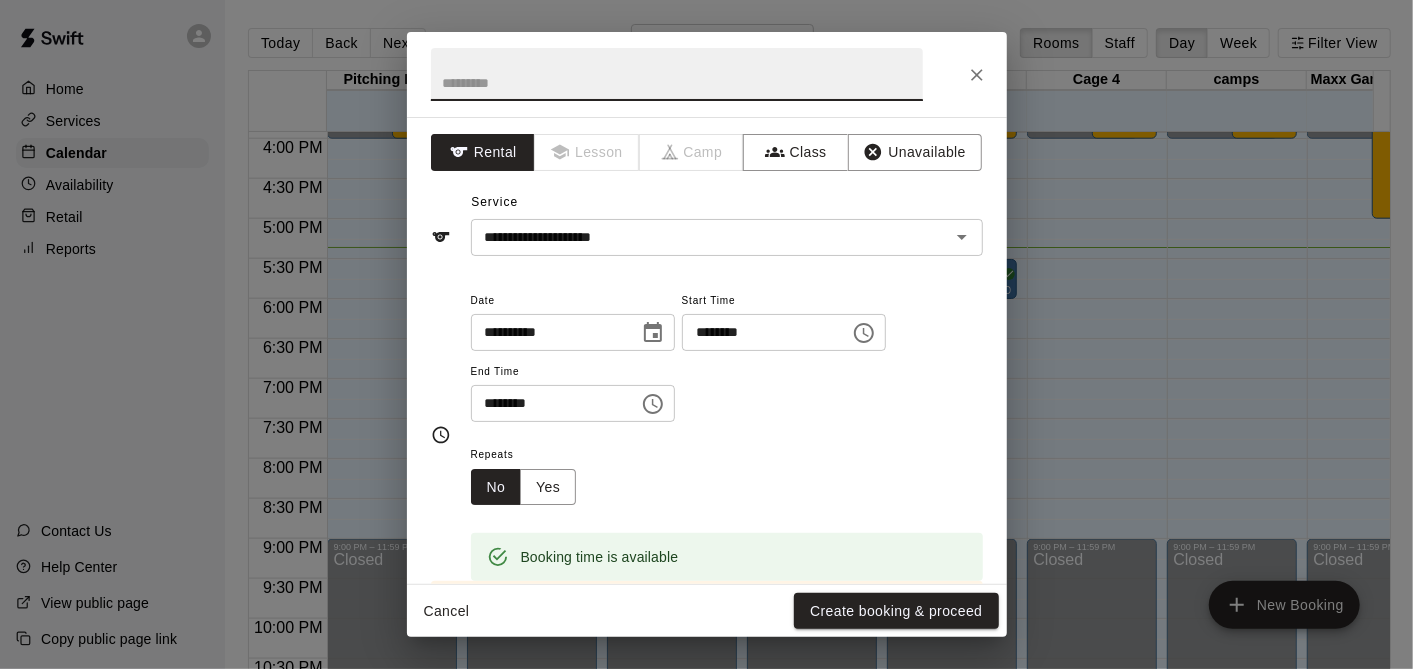 click at bounding box center (677, 74) 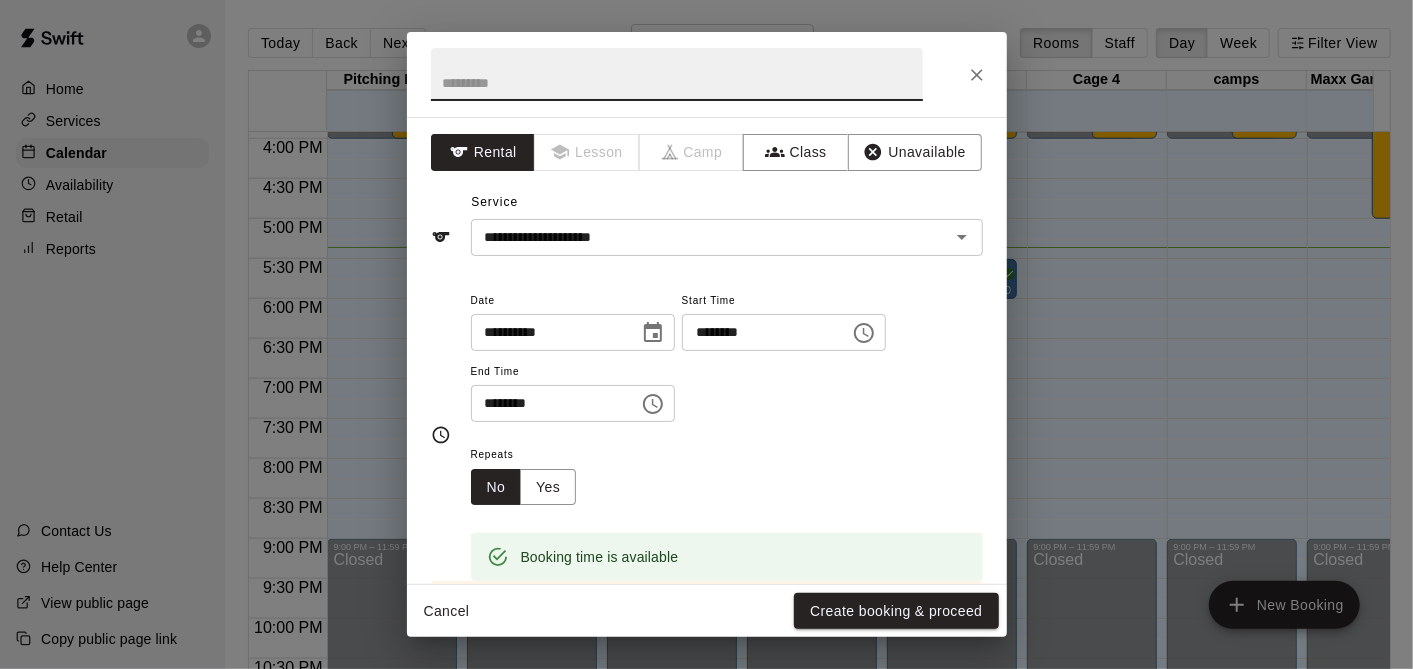 type on "*" 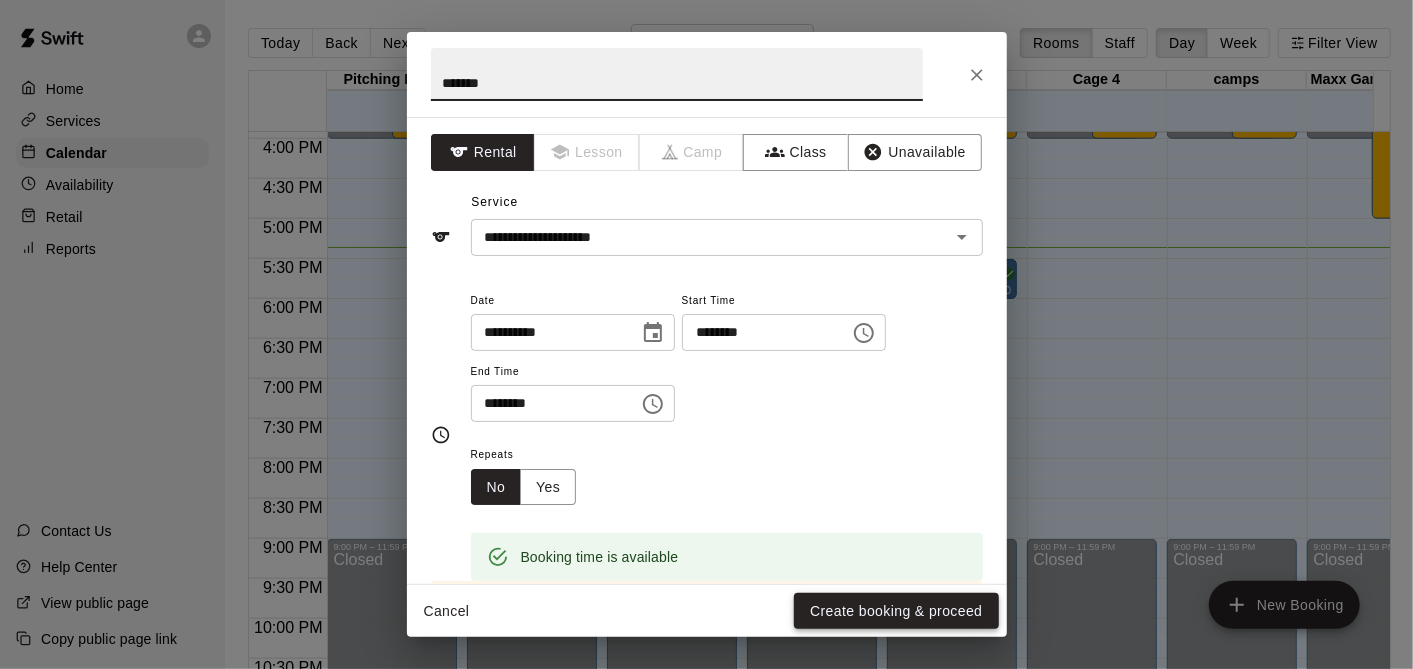 type on "*******" 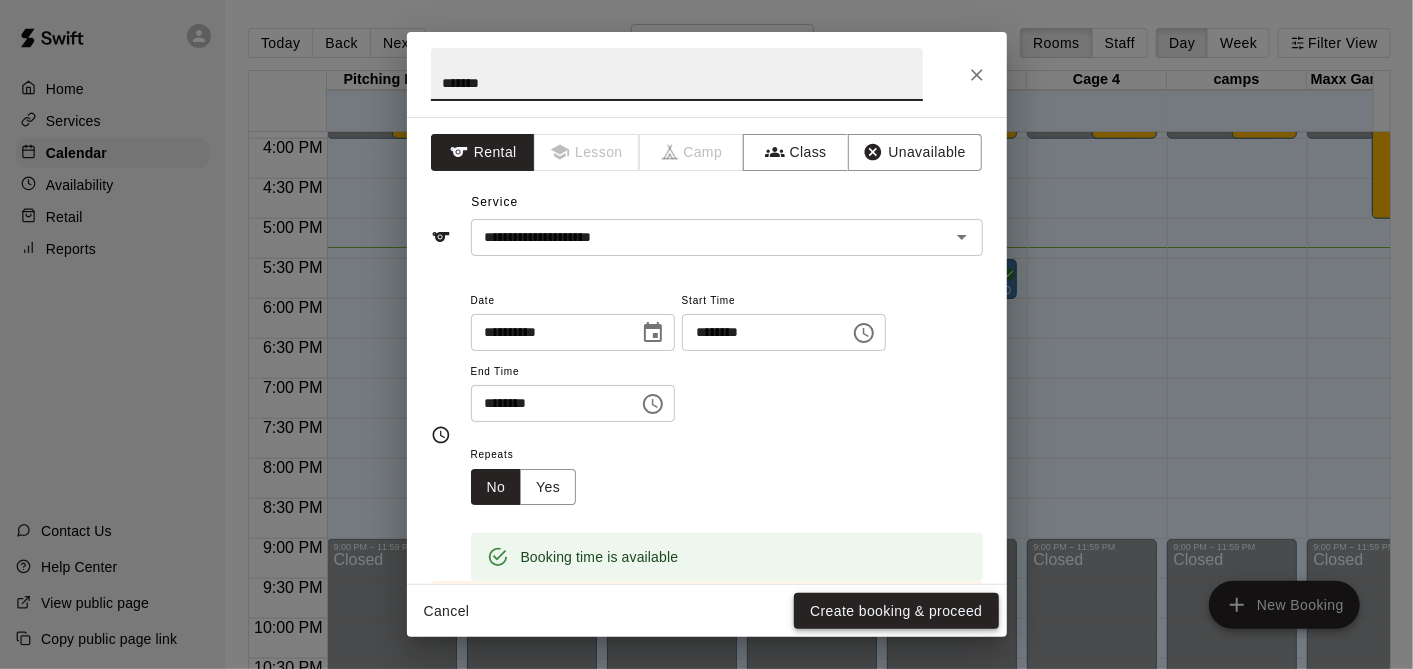 click on "Create booking & proceed" at bounding box center (896, 611) 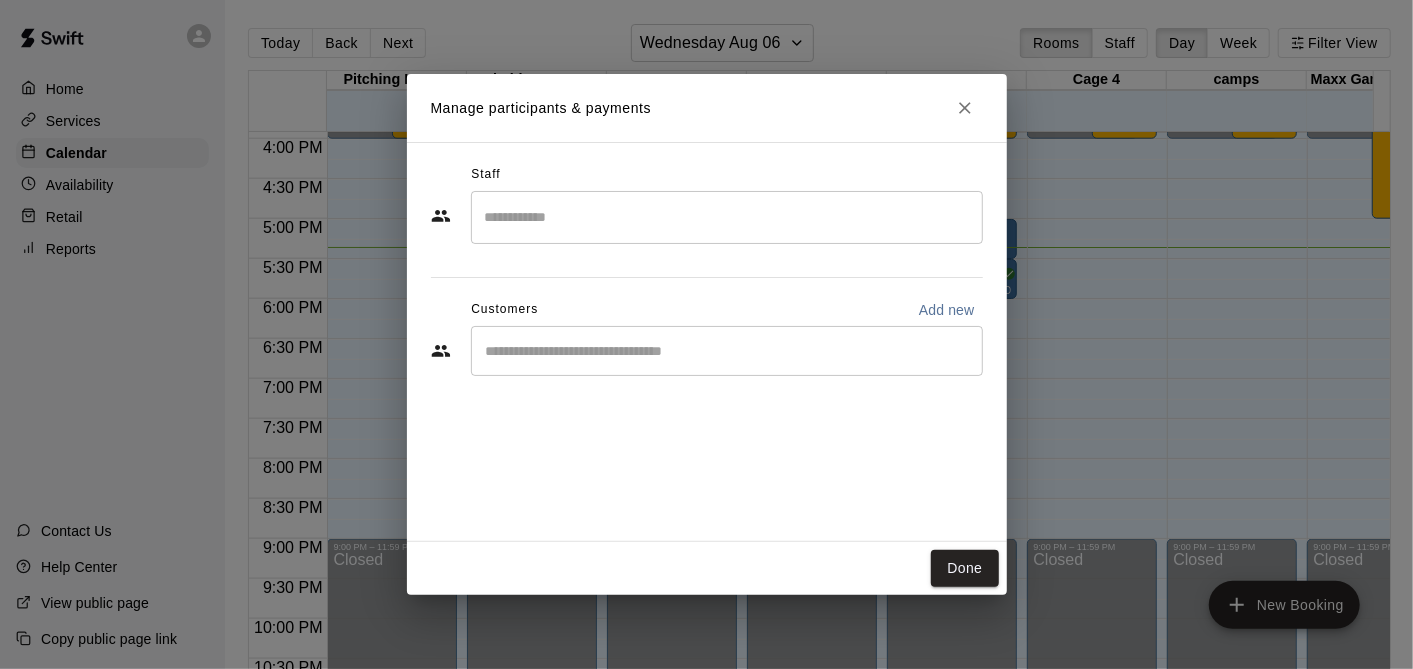click on "​" at bounding box center (727, 217) 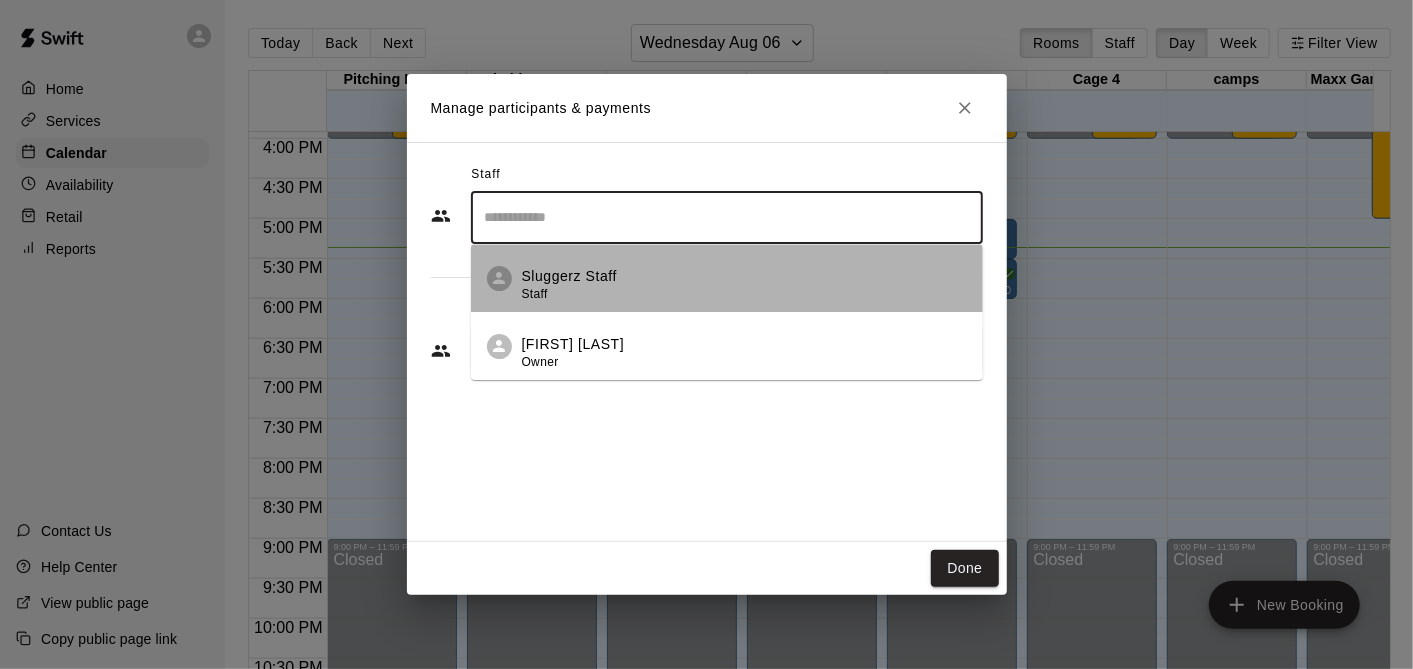 click on "Sluggerz Staff Staff" at bounding box center (744, 285) 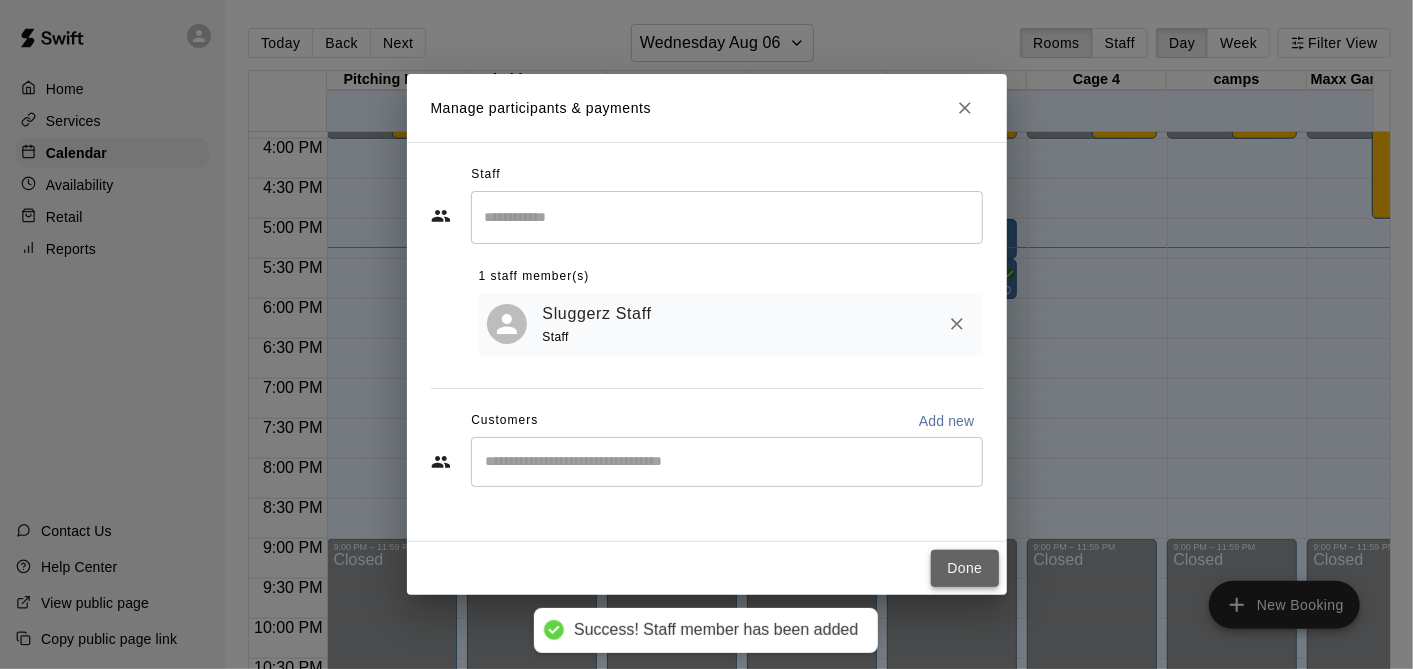 click on "Done" at bounding box center [964, 568] 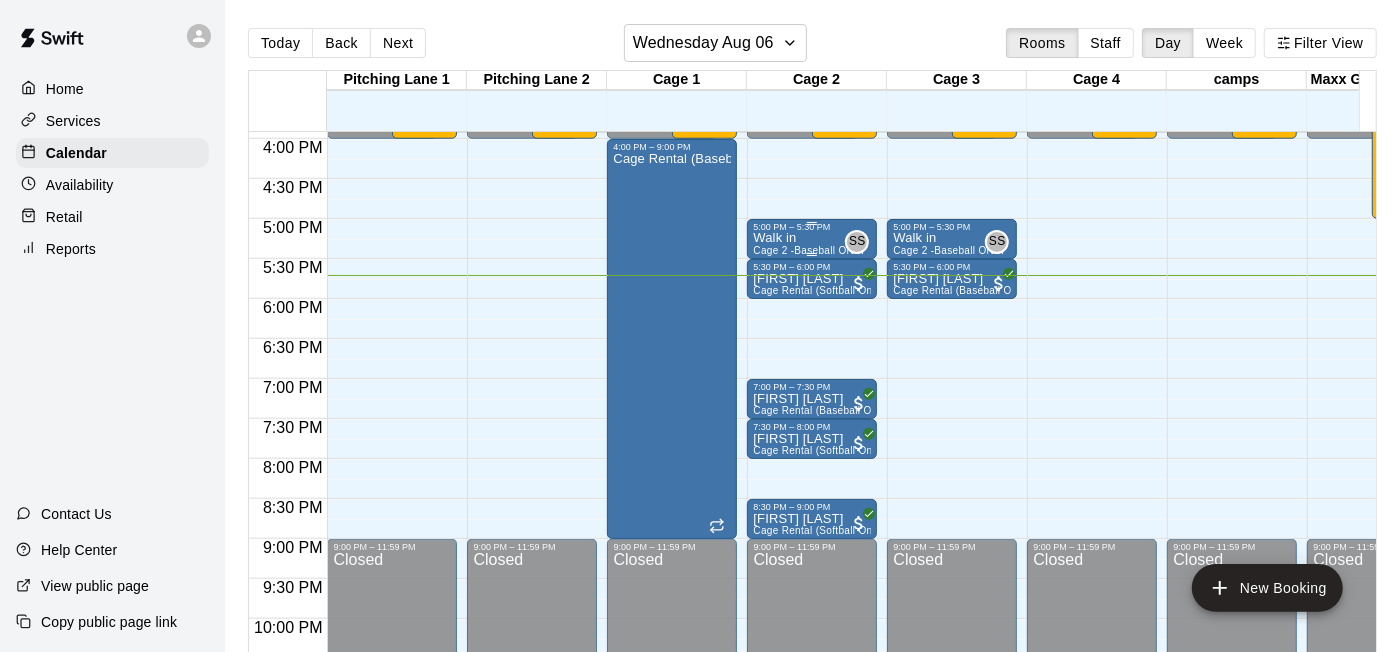 drag, startPoint x: 827, startPoint y: 237, endPoint x: 800, endPoint y: 222, distance: 30.88689 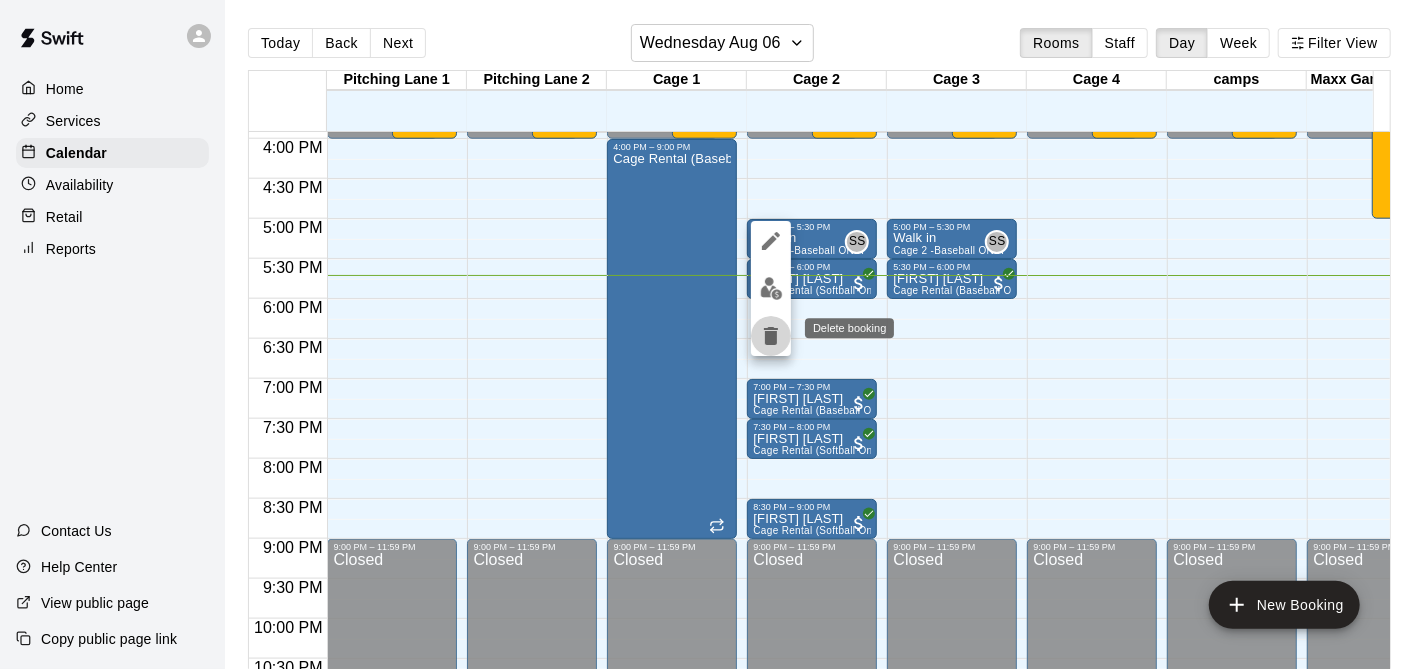 click 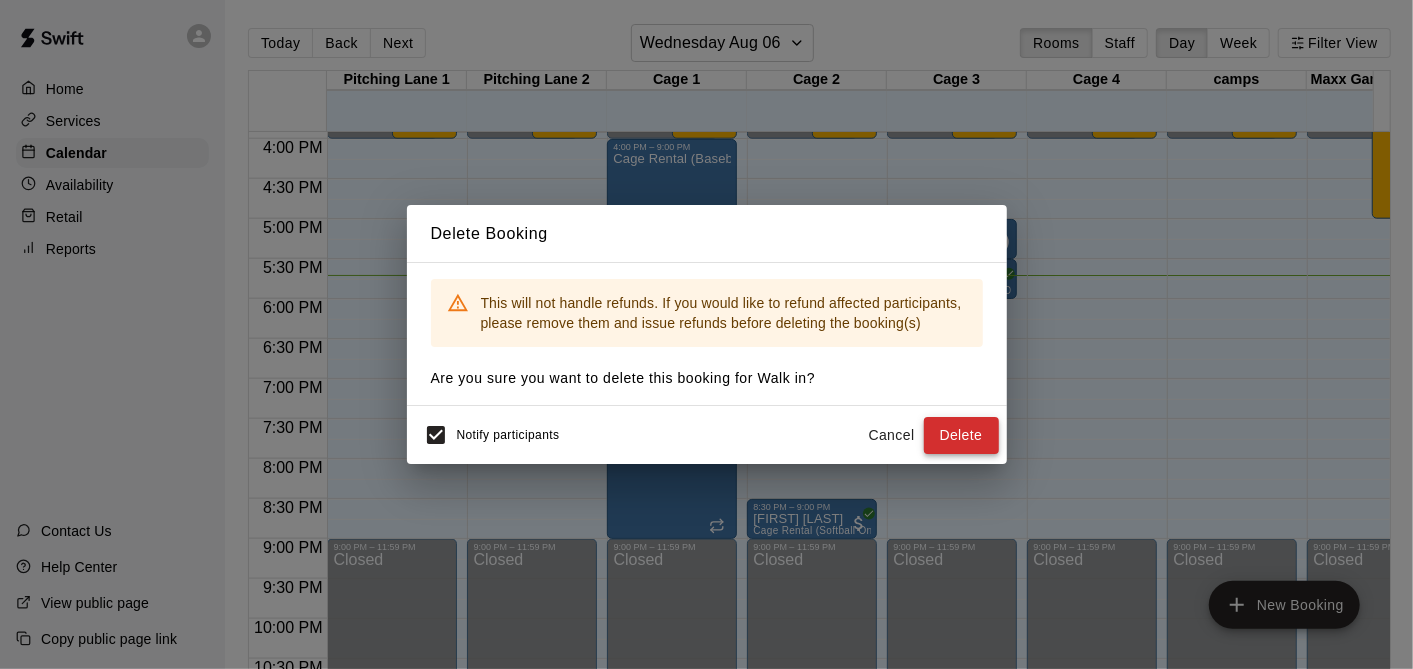click on "Delete" at bounding box center (961, 435) 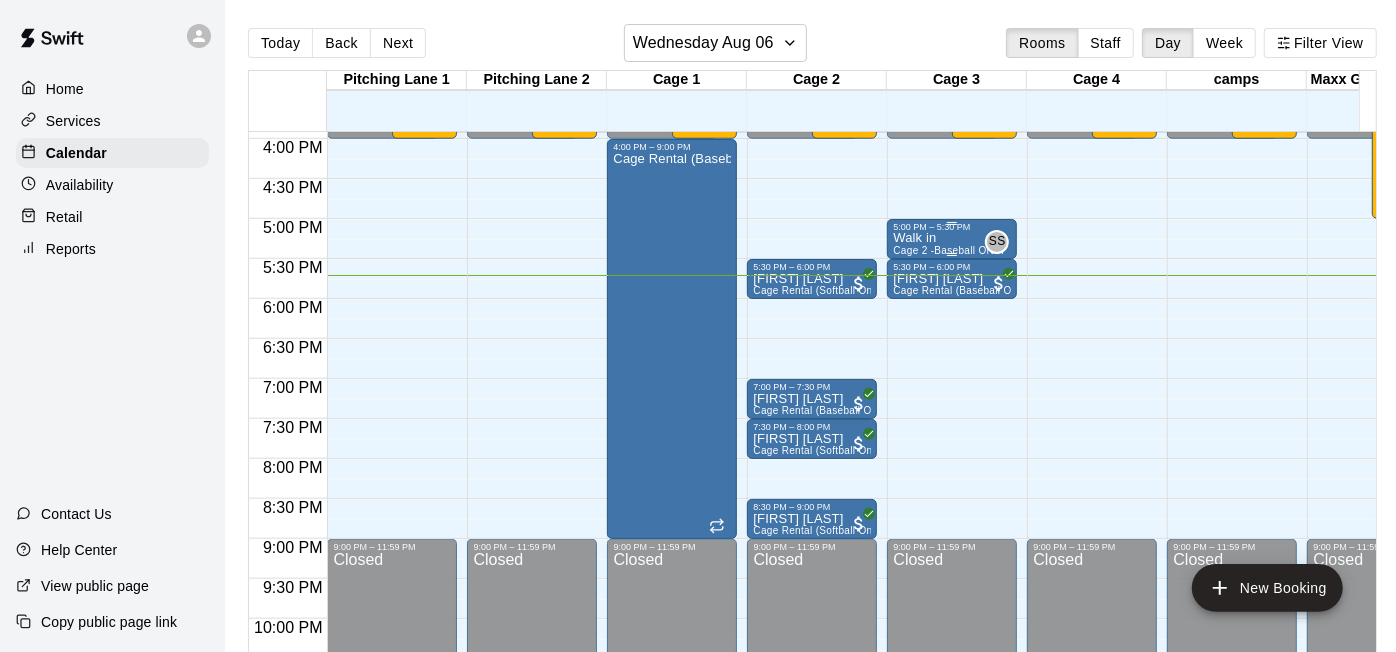 click on "5:00 PM – 5:30 PM" at bounding box center (952, 227) 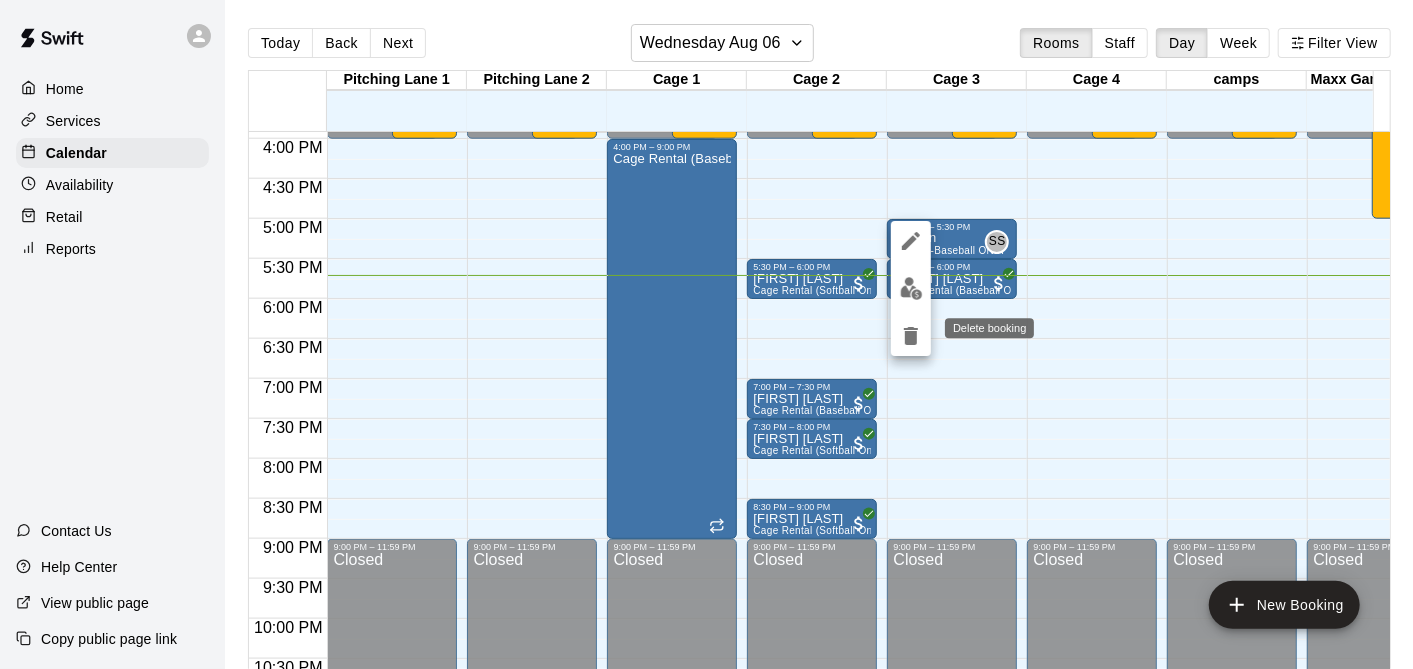 click 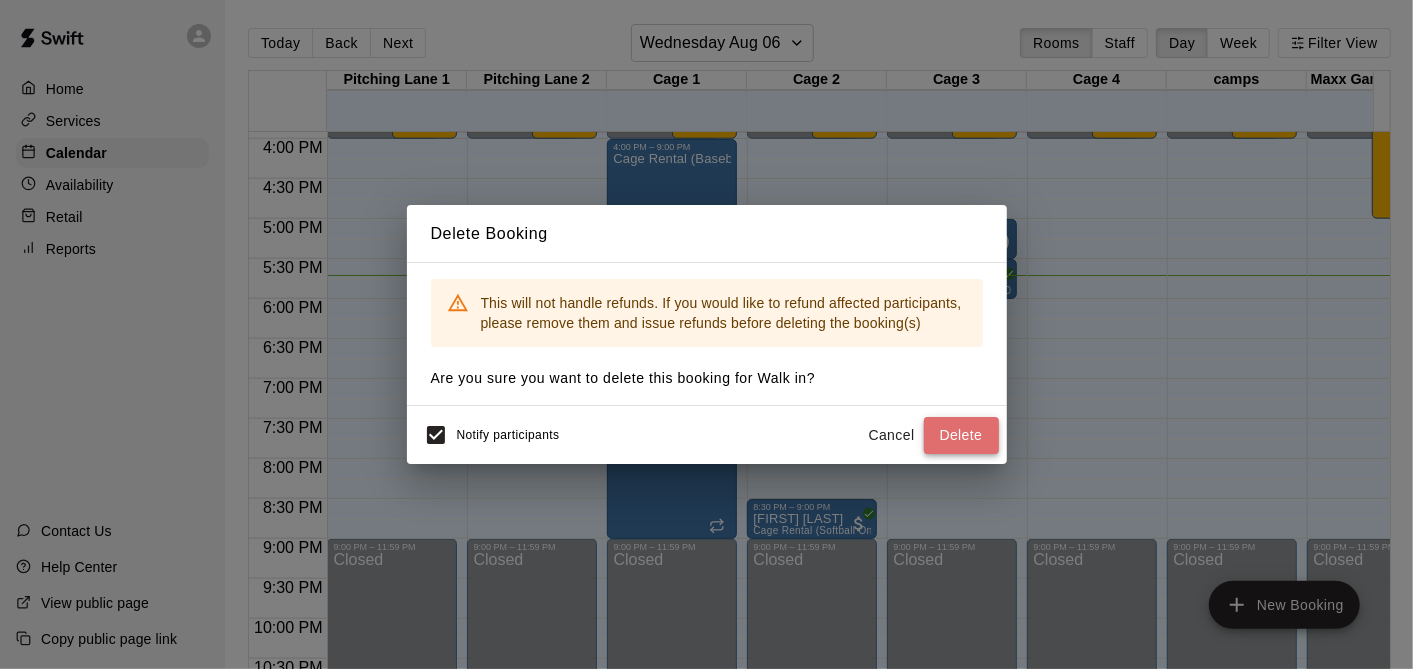 click on "Delete" at bounding box center [961, 435] 